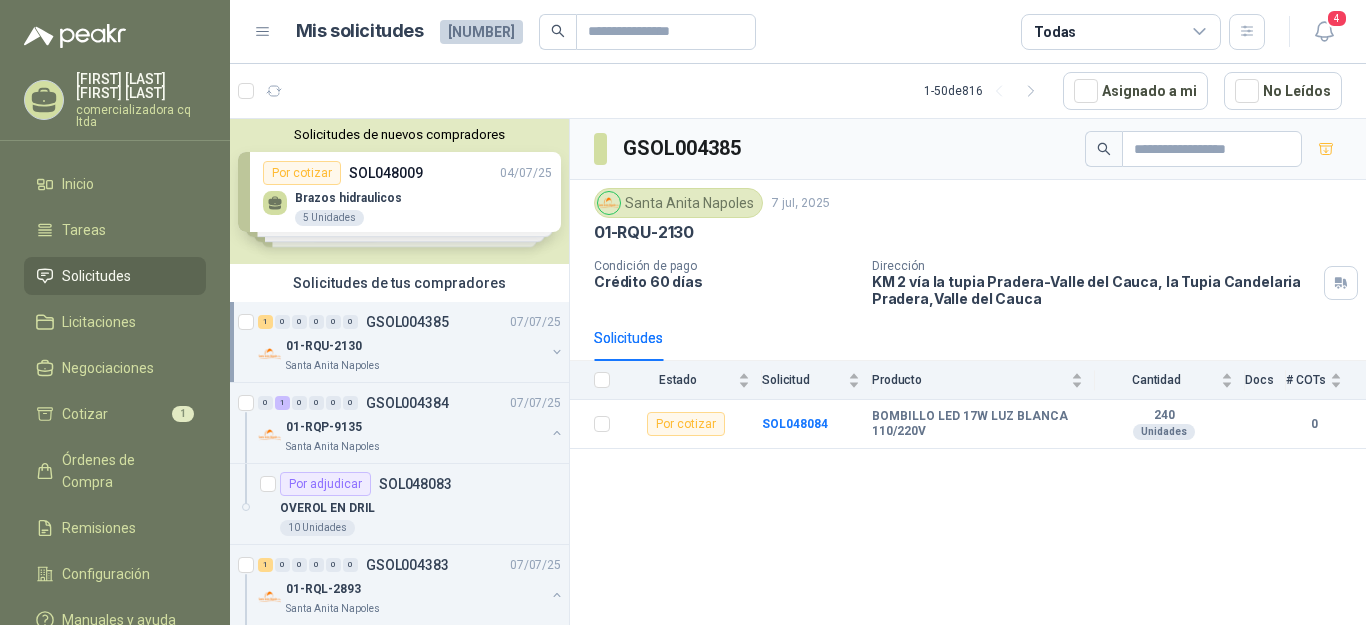 scroll, scrollTop: 0, scrollLeft: 0, axis: both 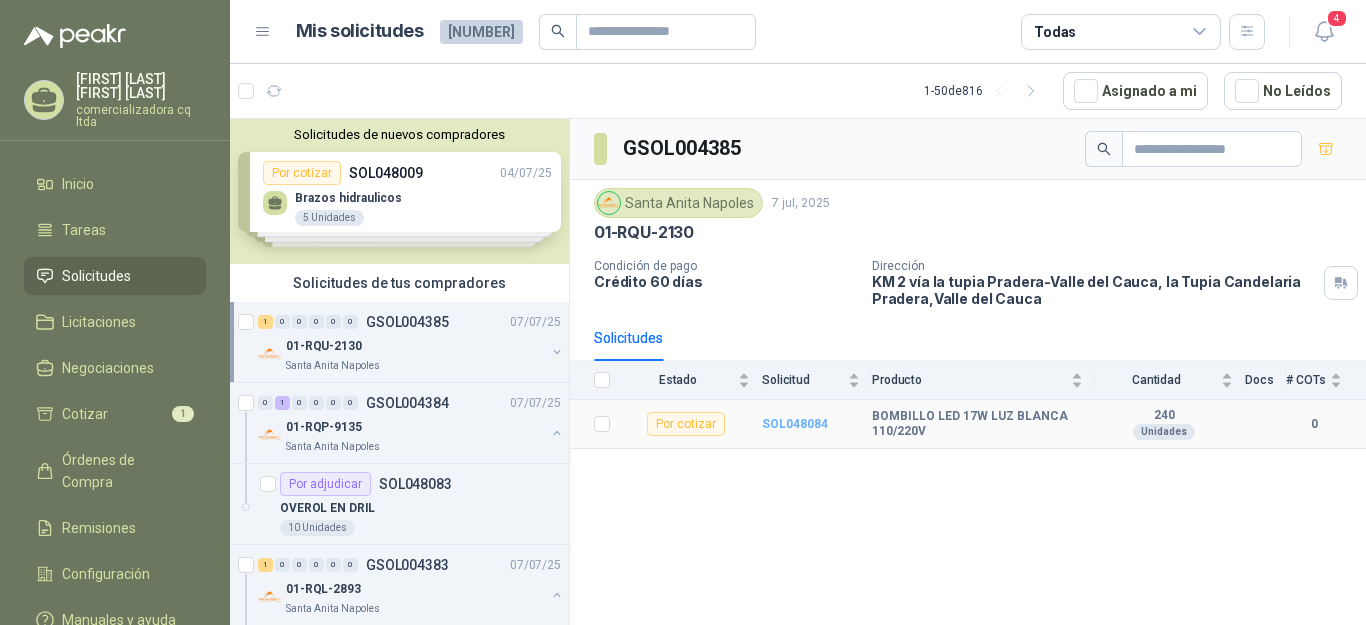 click on "SOL048084" at bounding box center [795, 424] 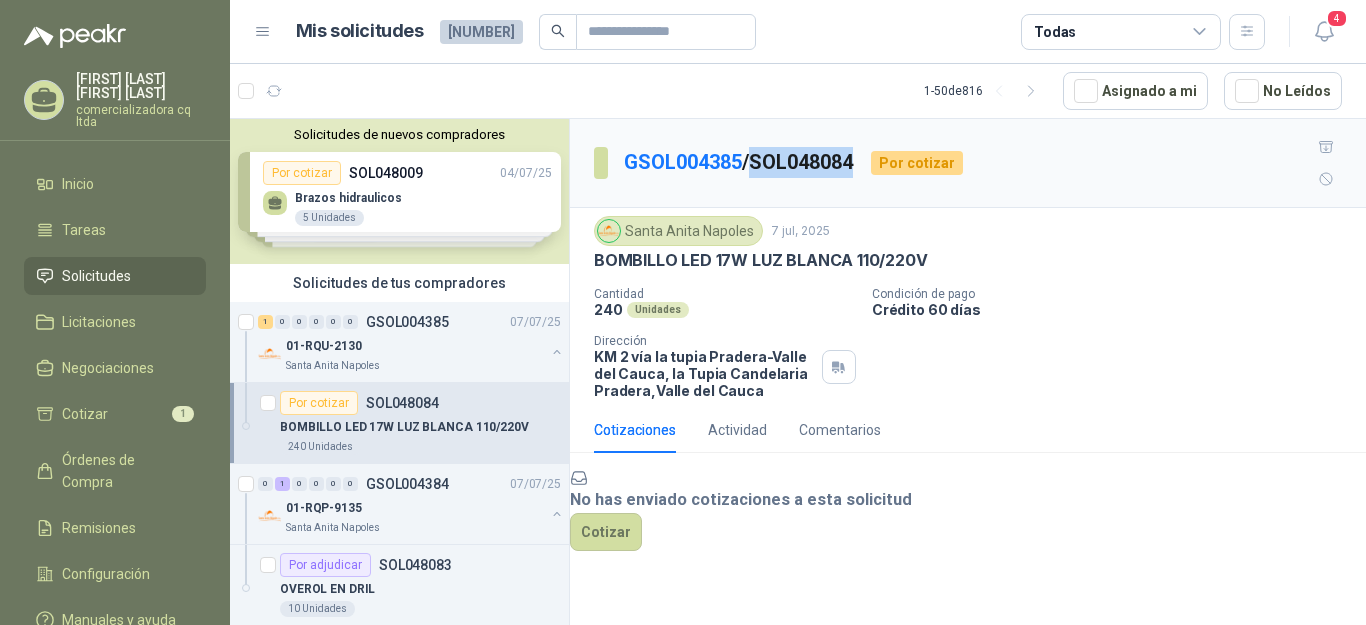 drag, startPoint x: 761, startPoint y: 146, endPoint x: 863, endPoint y: 154, distance: 102.31325 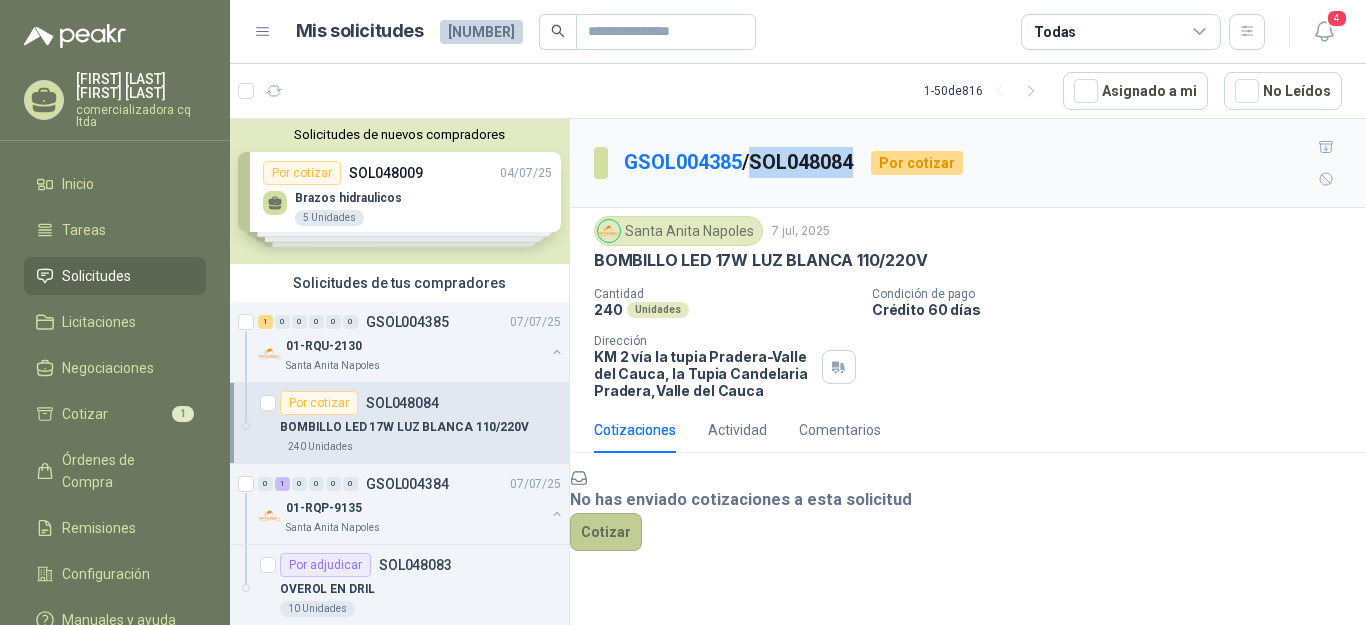 click on "Cotizar" at bounding box center [606, 532] 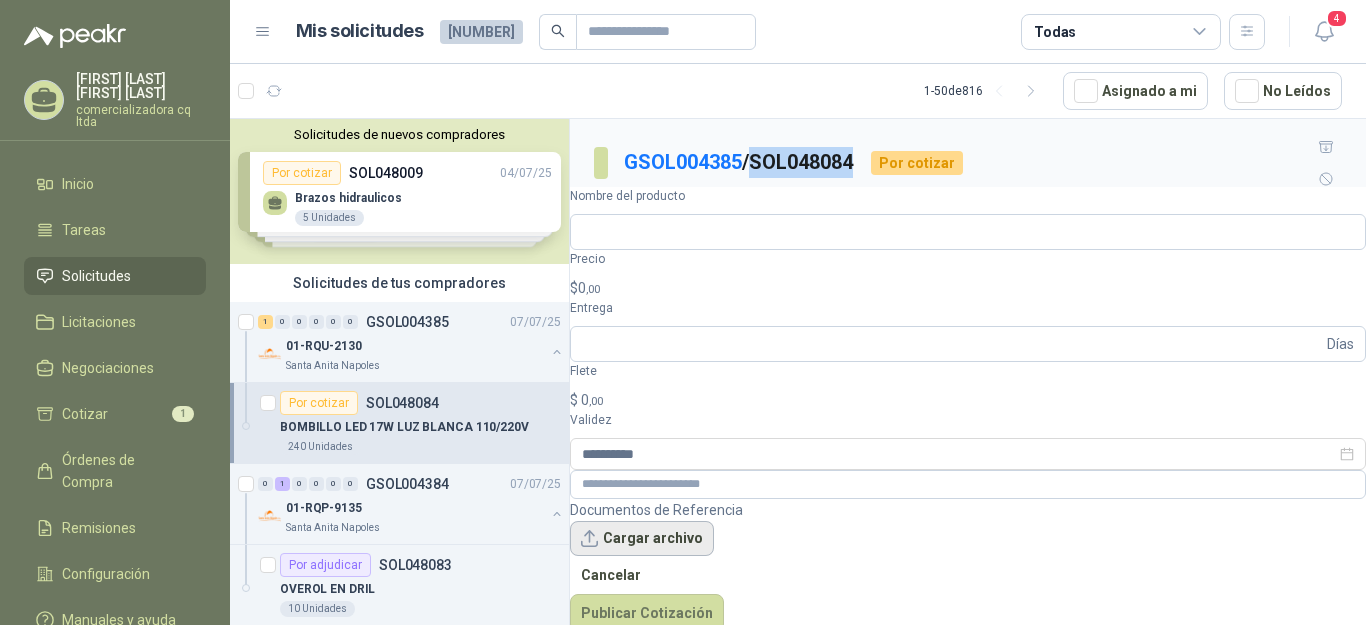 click on "Cargar archivo" at bounding box center [642, 539] 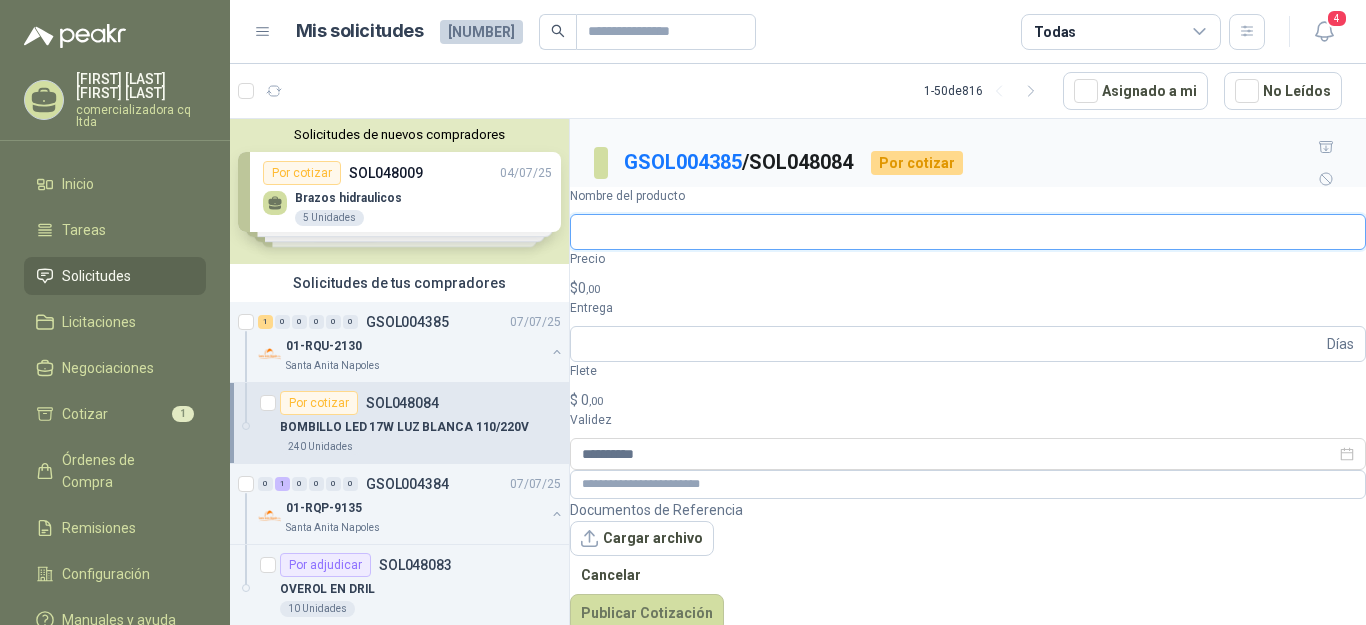 click on "Nombre del producto" at bounding box center [968, 232] 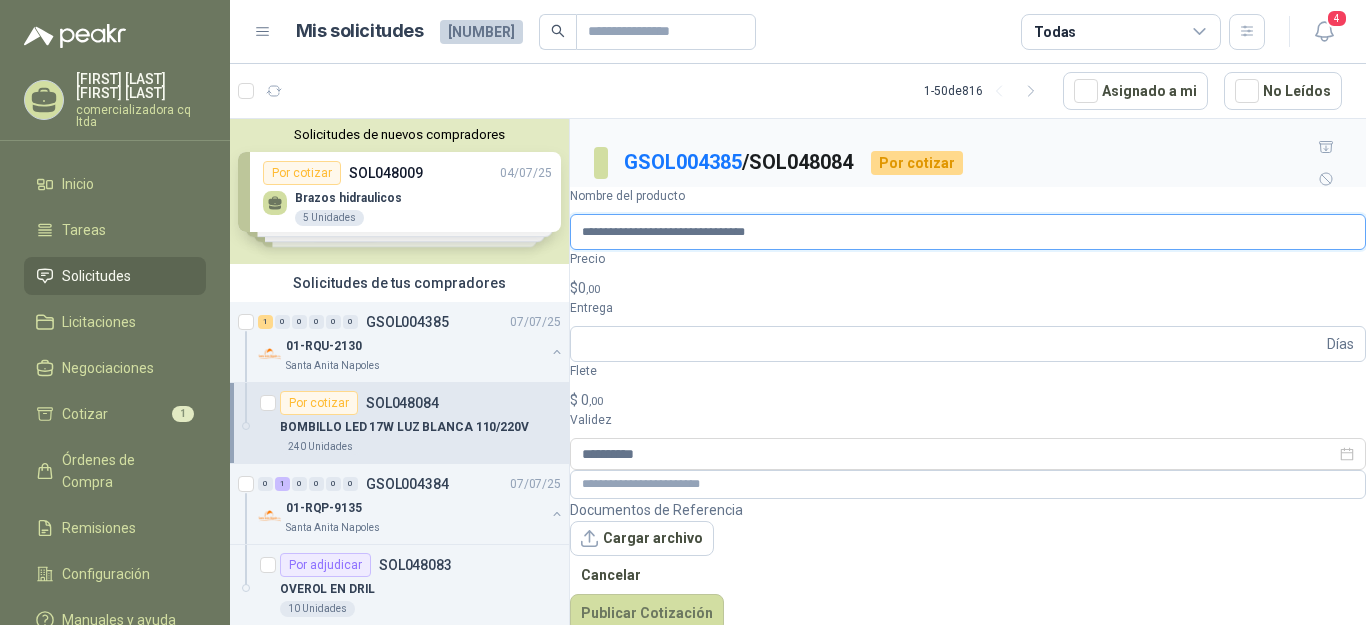 type on "**********" 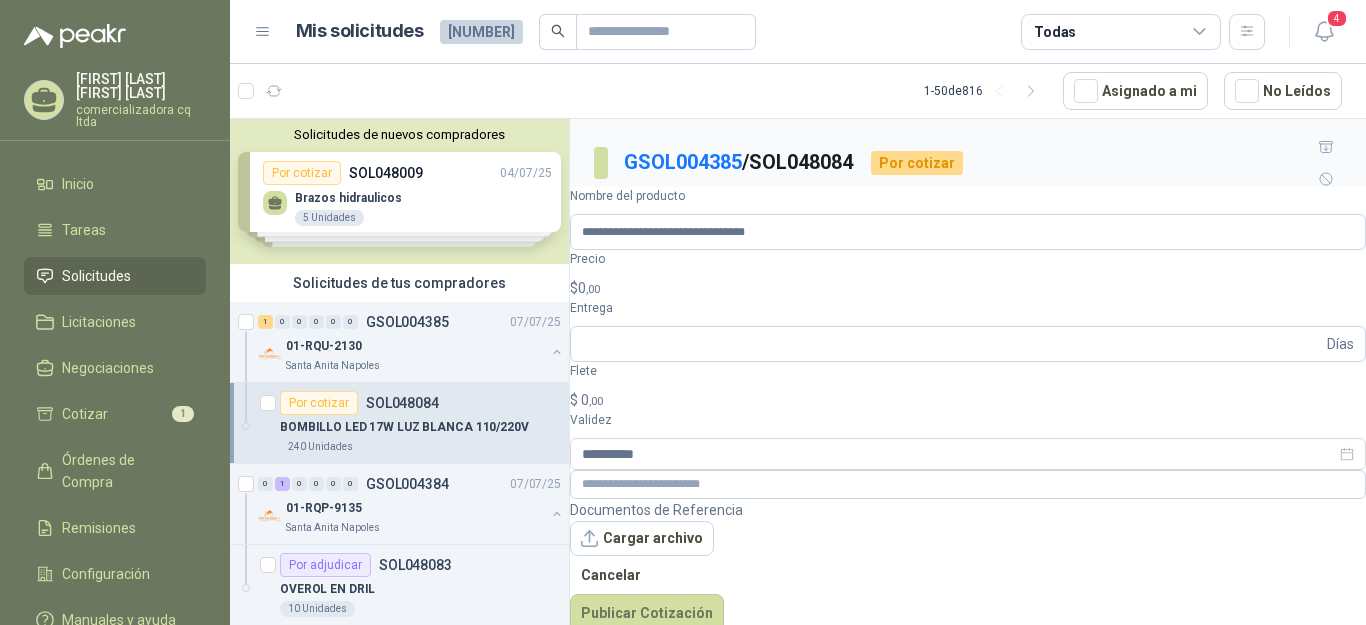 click on "$  0 ,00" at bounding box center (968, 288) 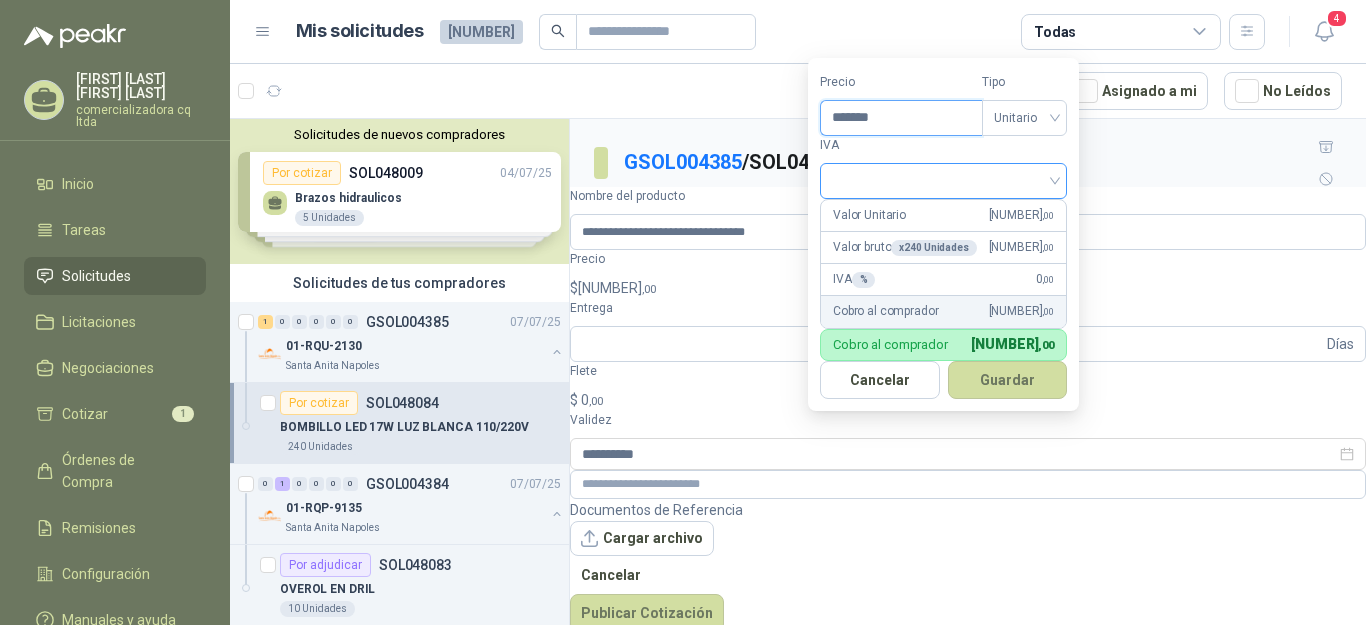 click at bounding box center [943, 181] 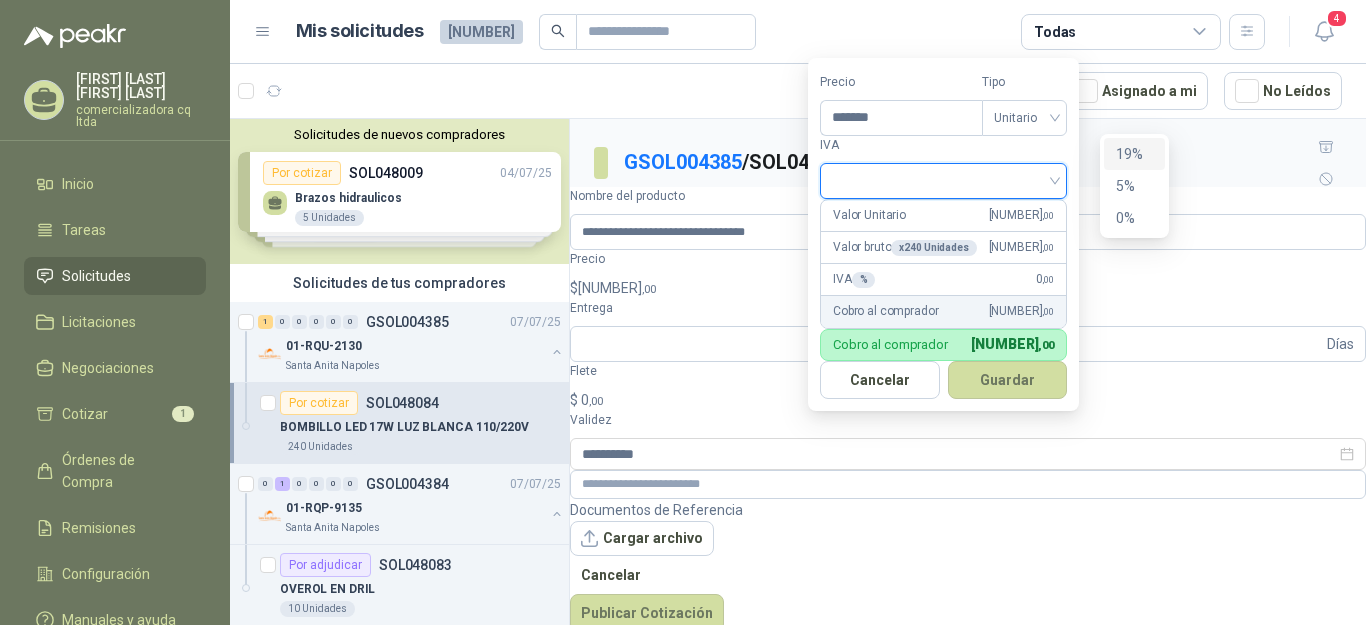 click on "19%" at bounding box center (1134, 154) 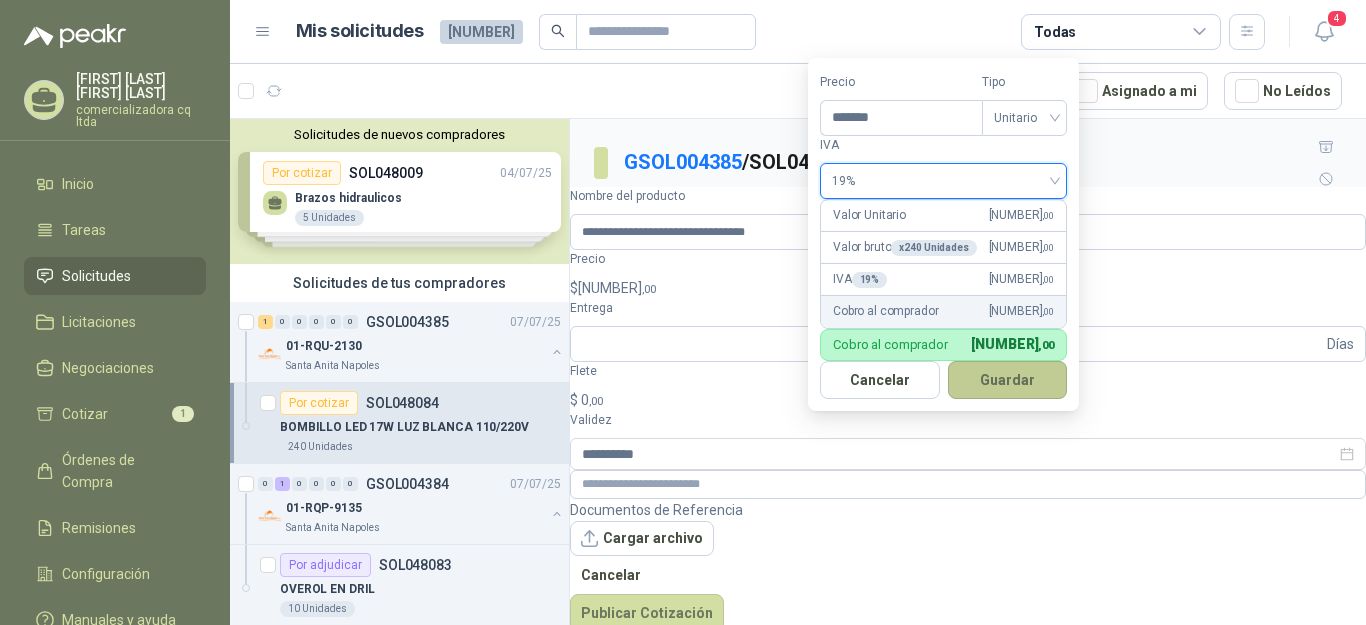 click on "Guardar" at bounding box center (1008, 380) 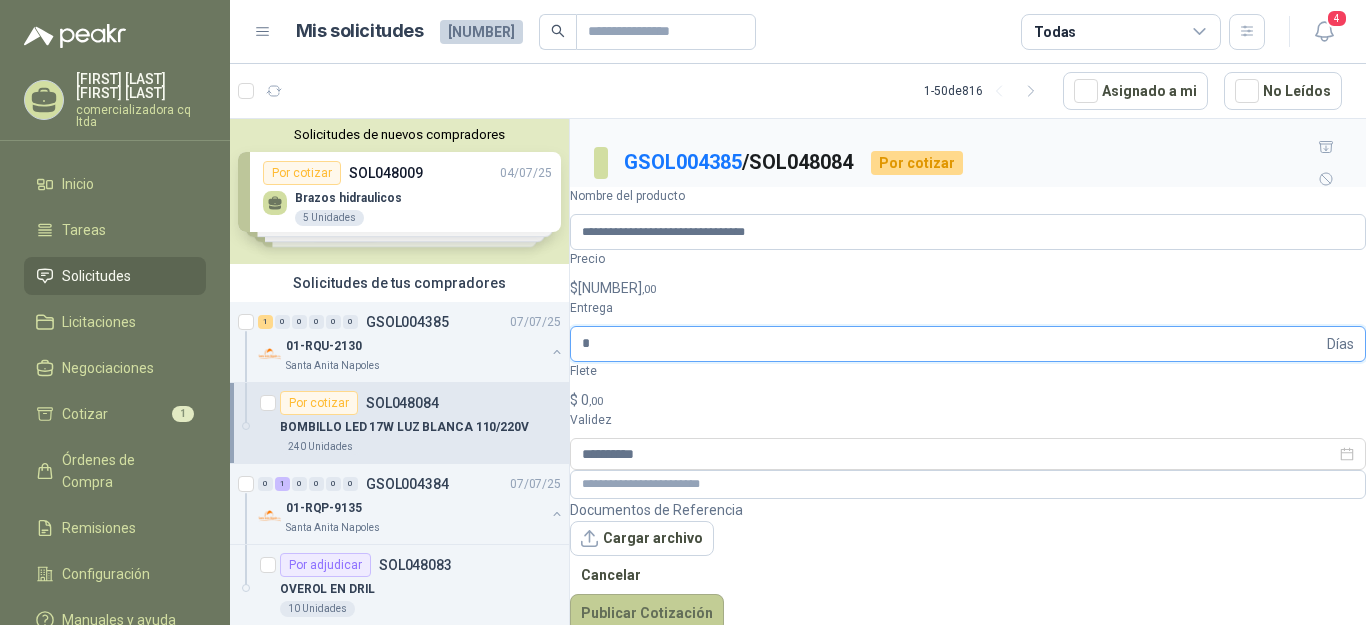 type on "*" 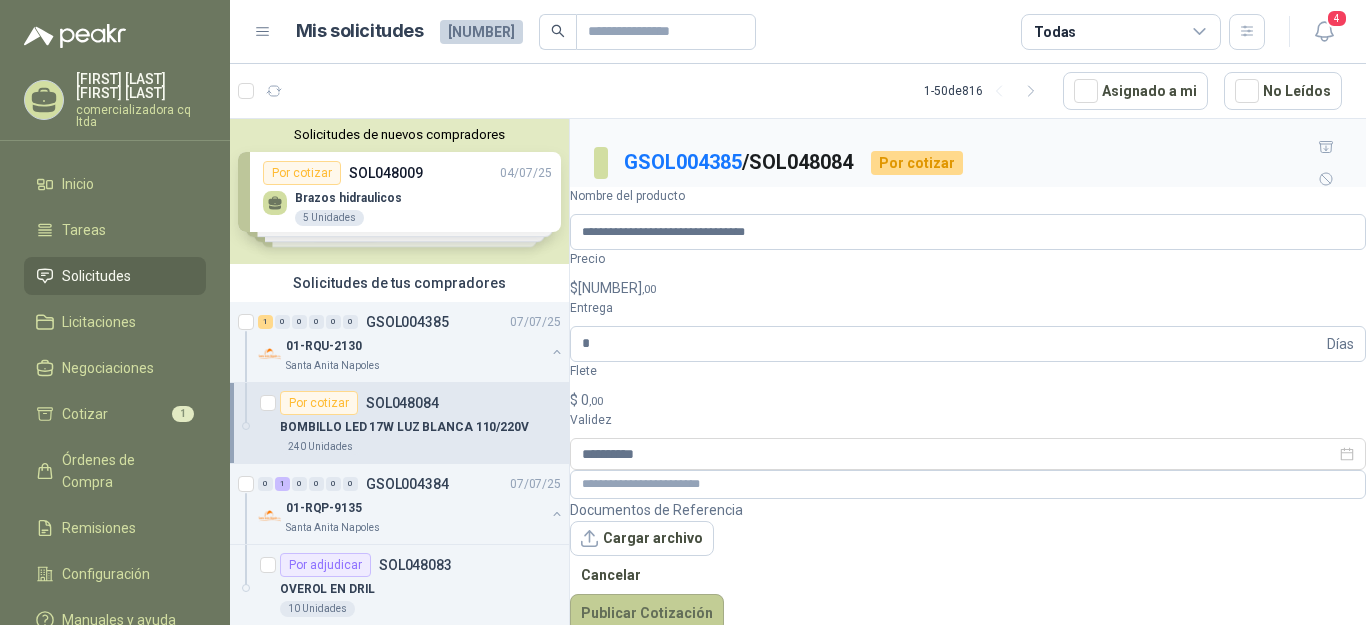 click on "Publicar Cotización" at bounding box center [647, 613] 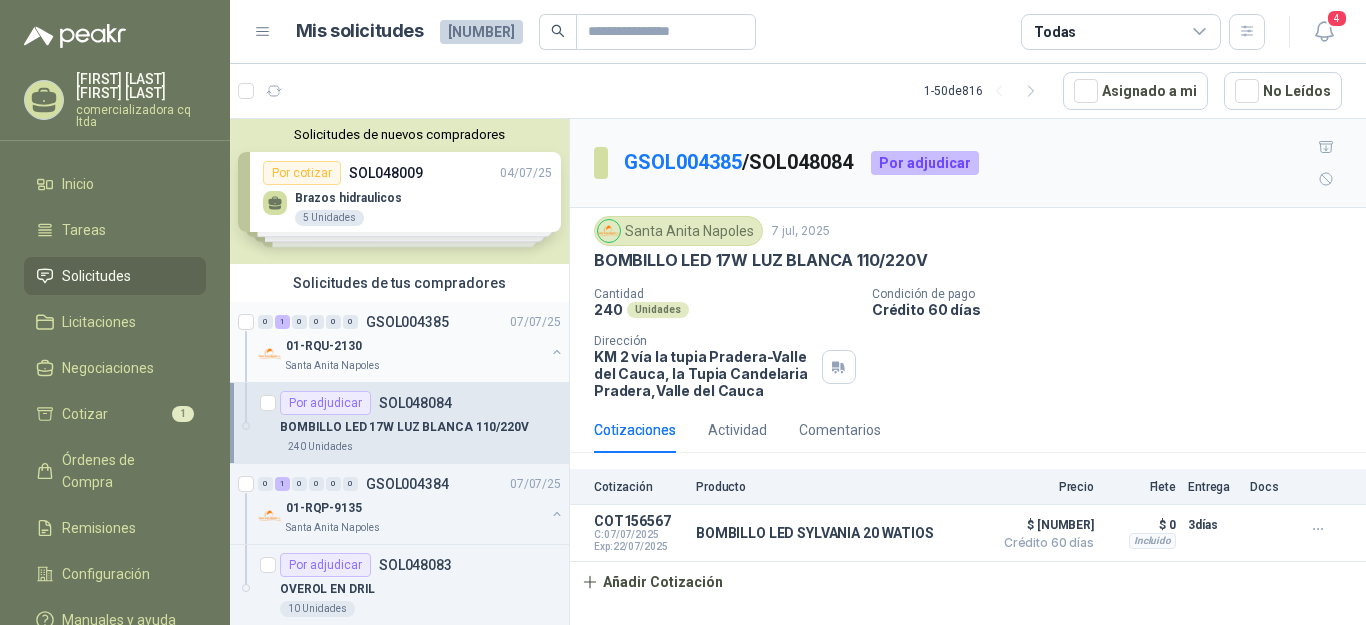 click on "01-RQU-2130" at bounding box center (324, 346) 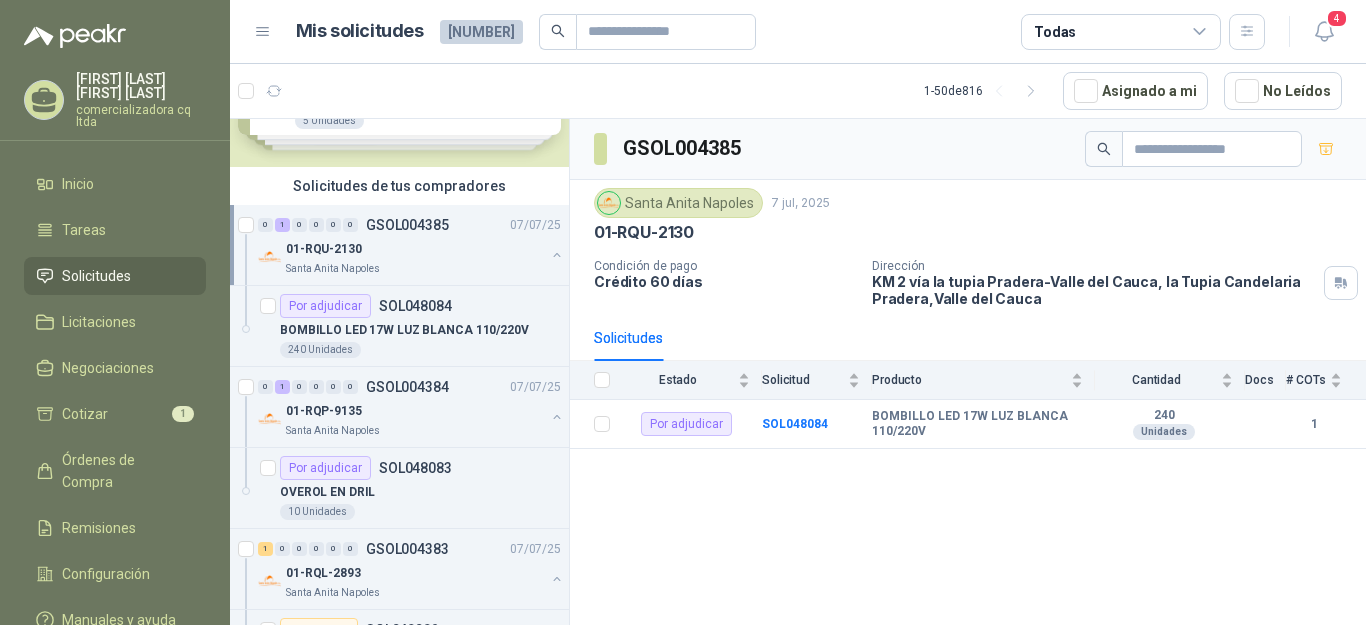 scroll, scrollTop: 132, scrollLeft: 0, axis: vertical 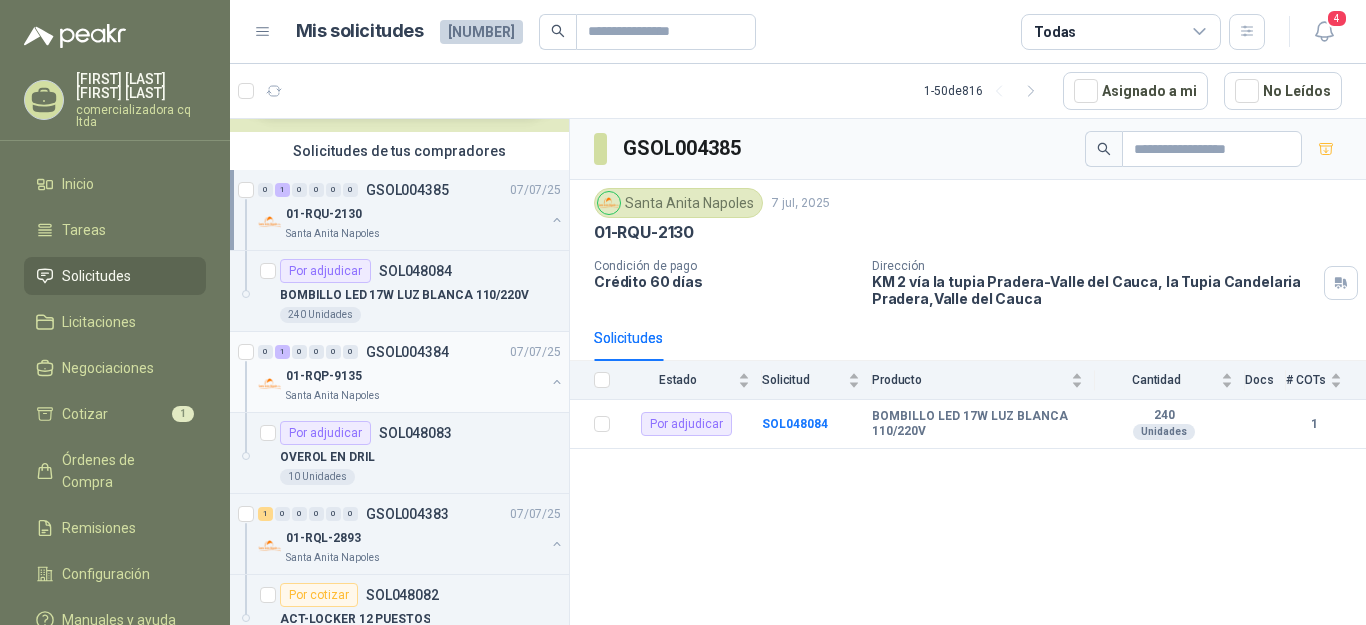 click on "01-RQP-9135" at bounding box center [324, 376] 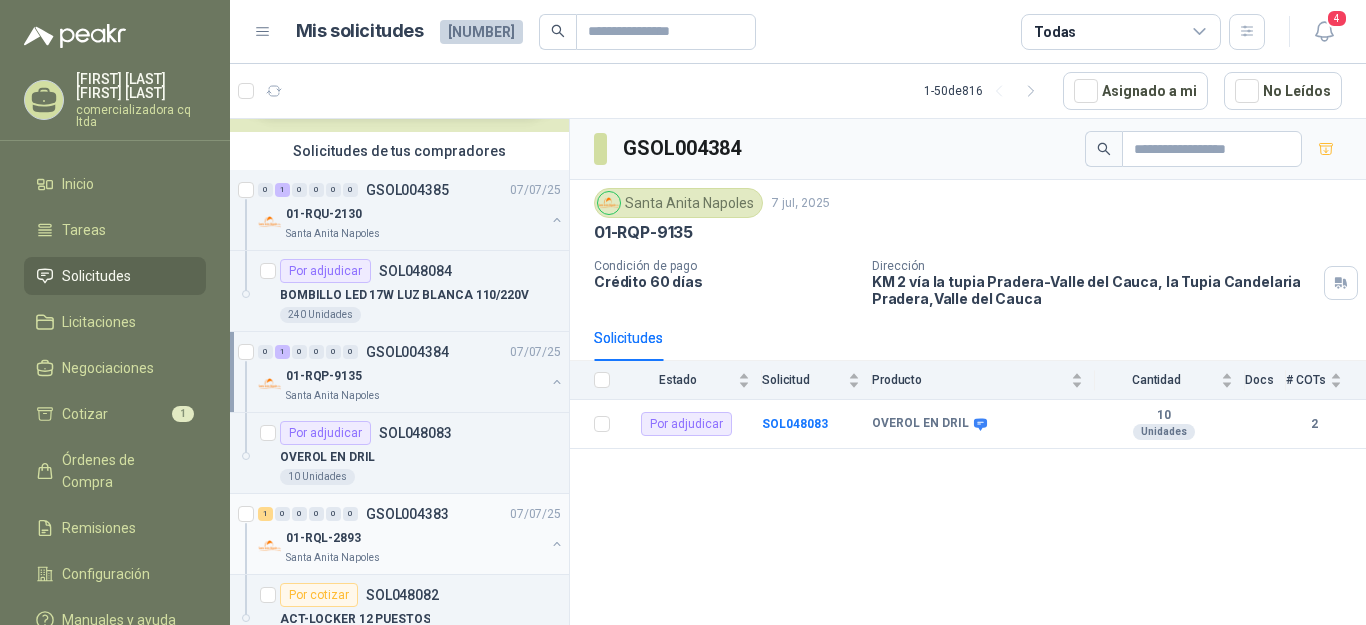 click on "01-RQL-2893" at bounding box center (323, 538) 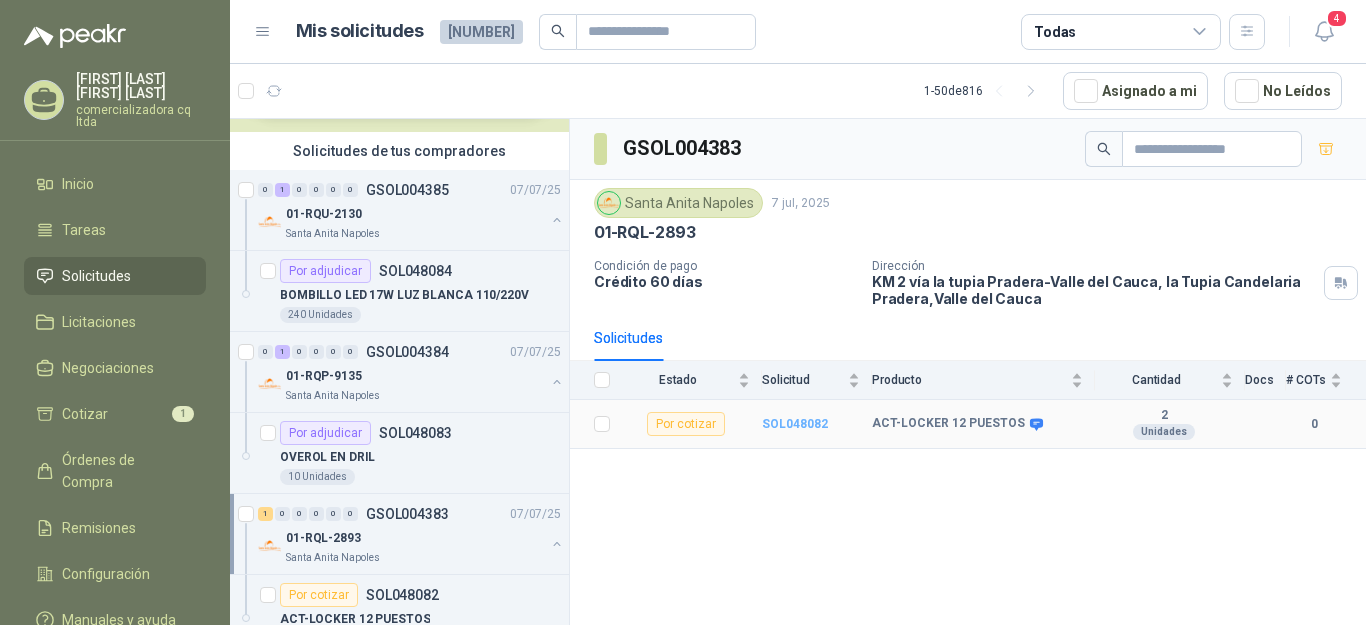 click on "SOL048082" at bounding box center [795, 424] 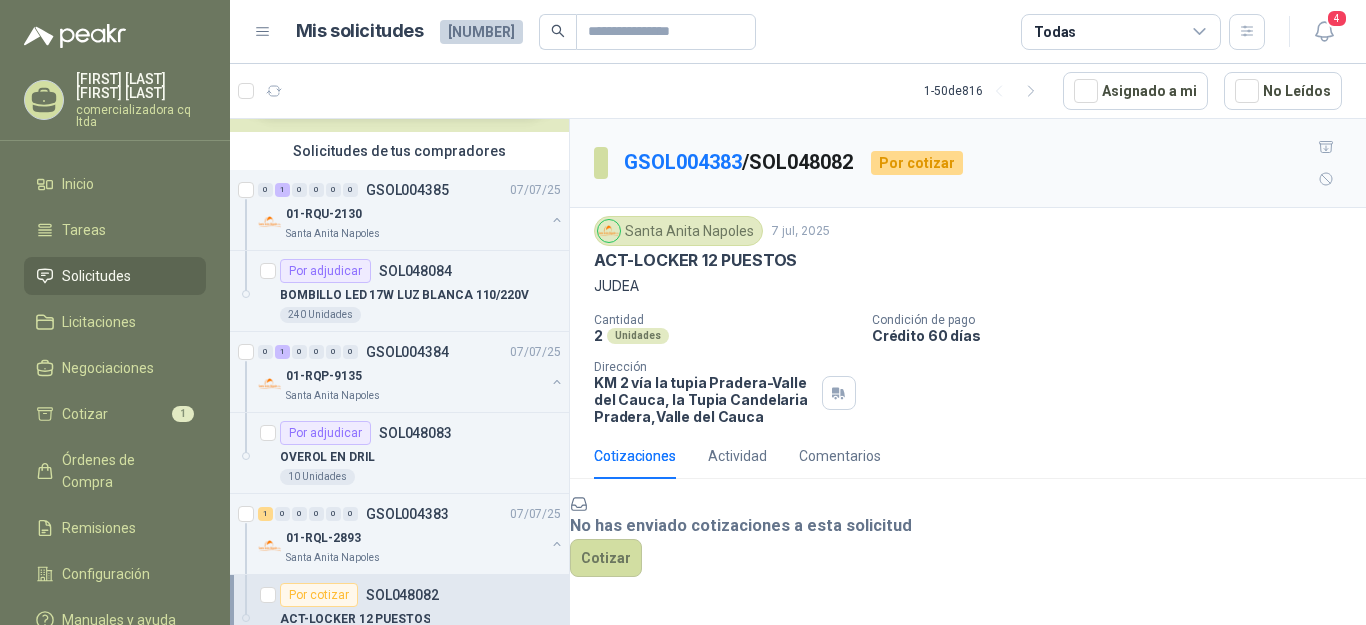 scroll, scrollTop: 38, scrollLeft: 0, axis: vertical 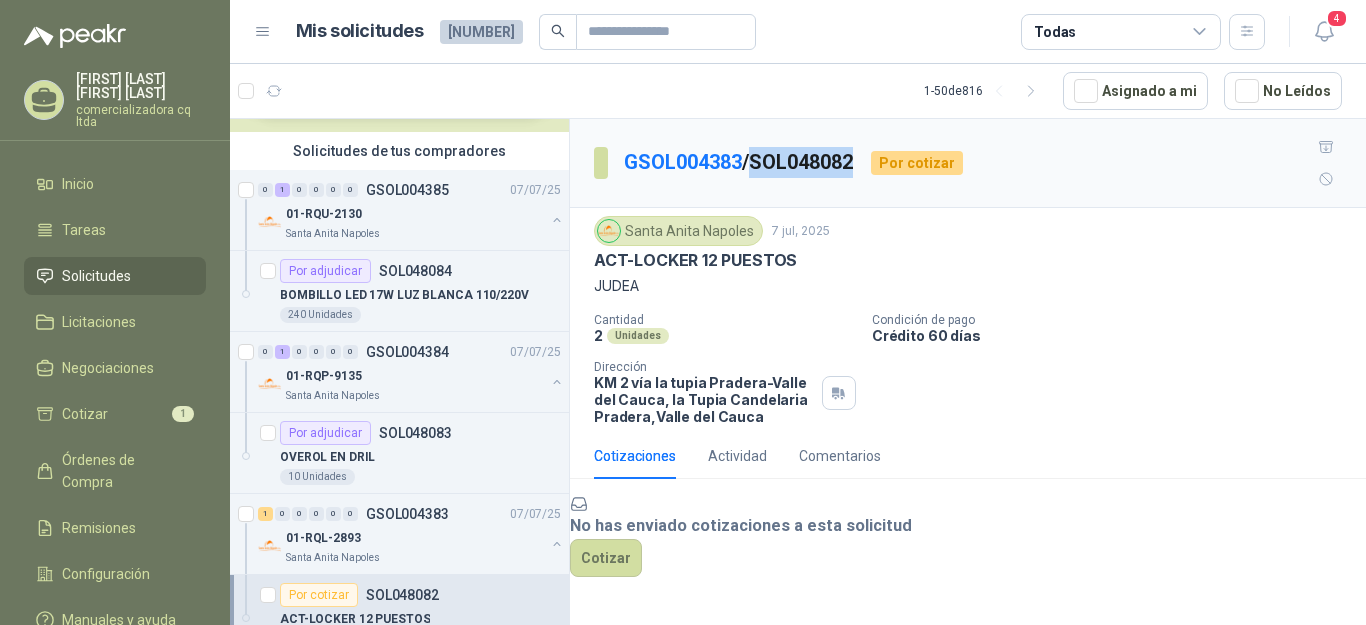 drag, startPoint x: 760, startPoint y: 147, endPoint x: 869, endPoint y: 142, distance: 109.11462 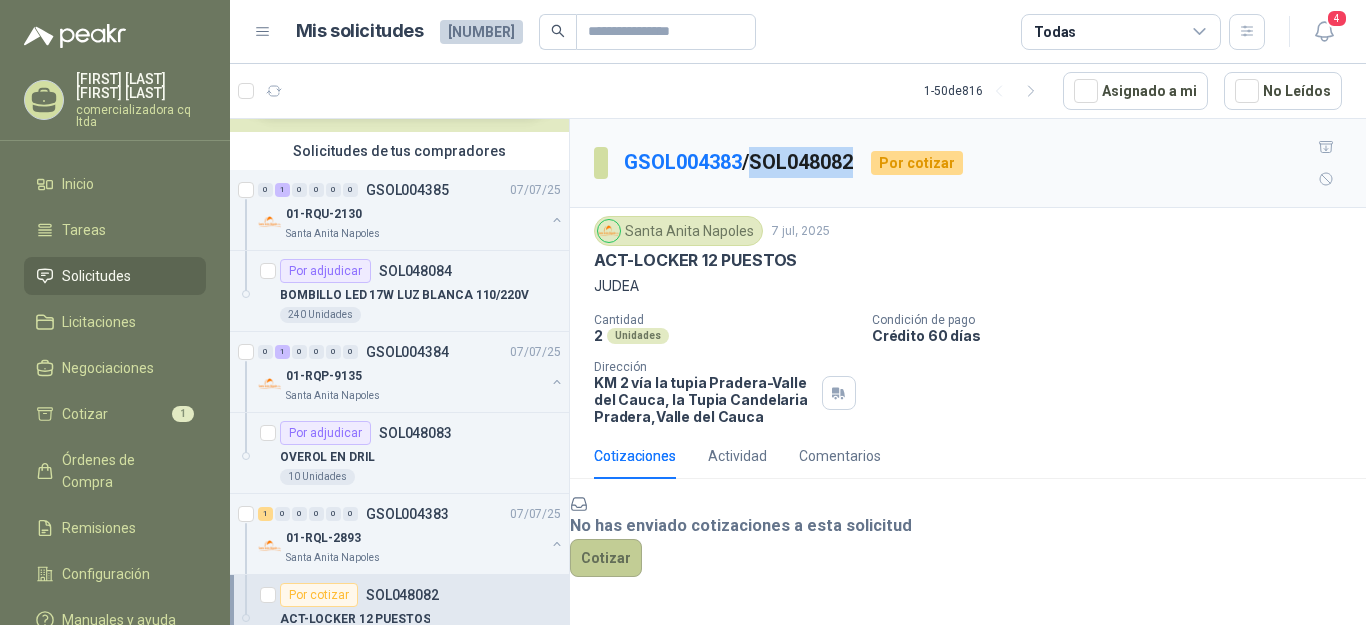 click on "Cotizar" at bounding box center (606, 558) 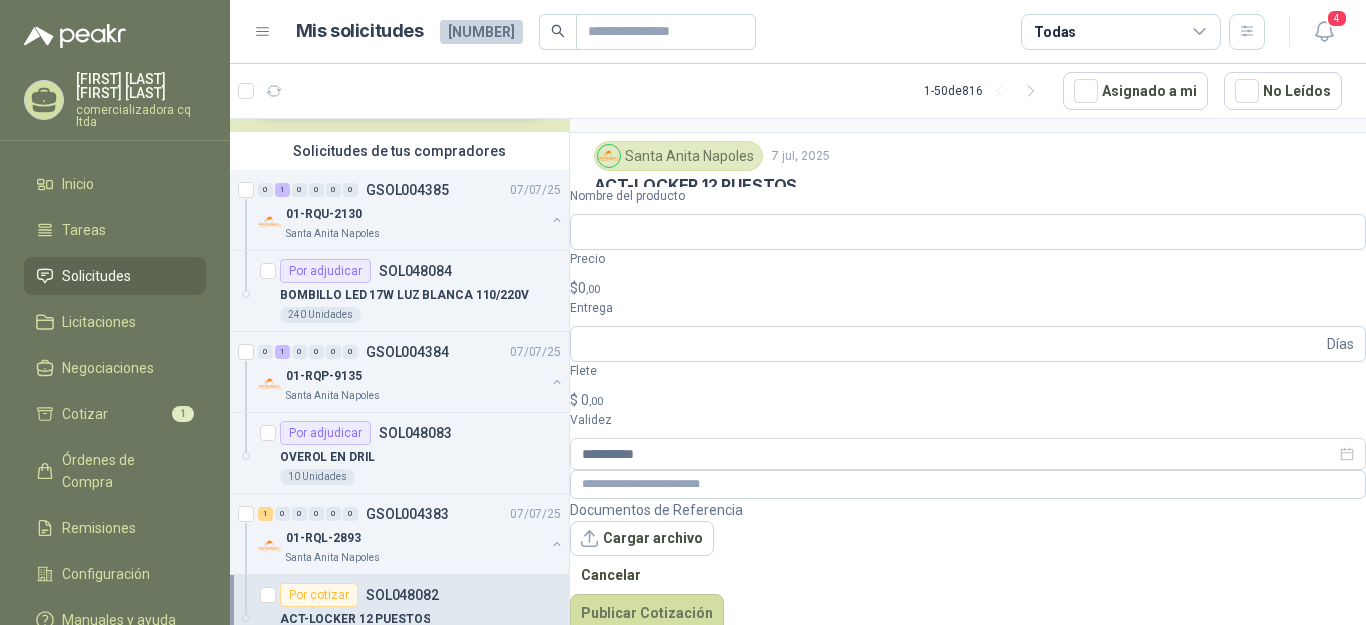scroll, scrollTop: 73, scrollLeft: 0, axis: vertical 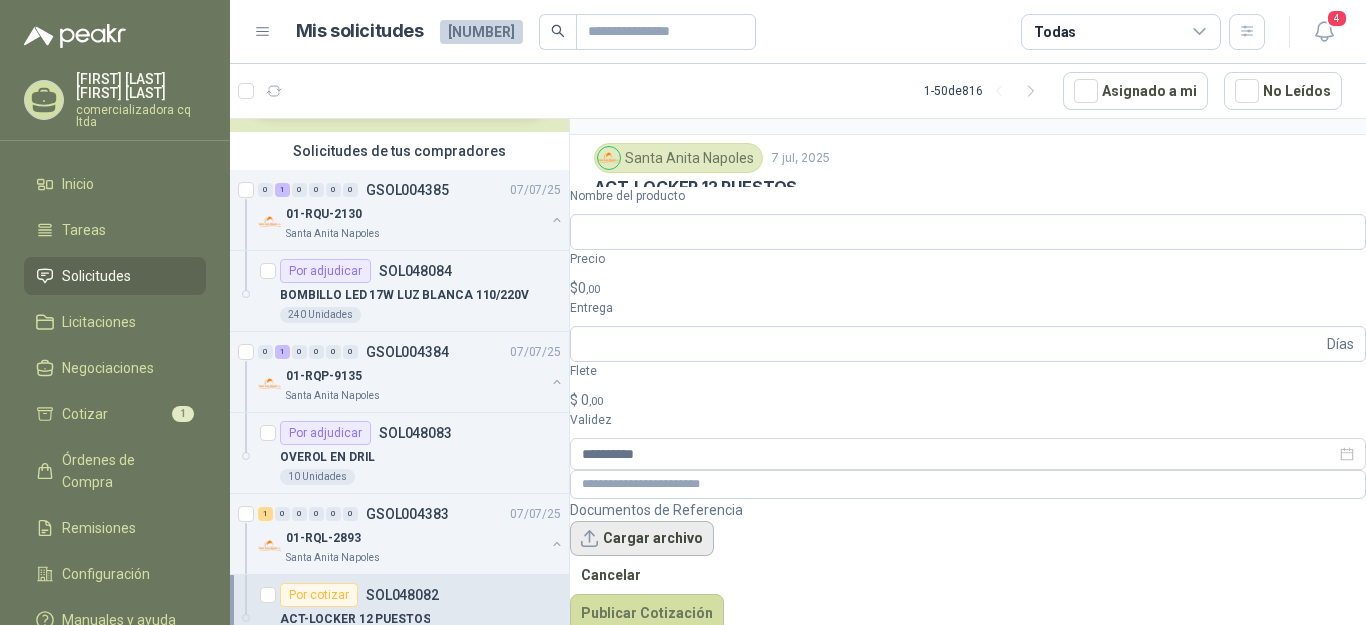 click on "Cargar archivo" at bounding box center (642, 539) 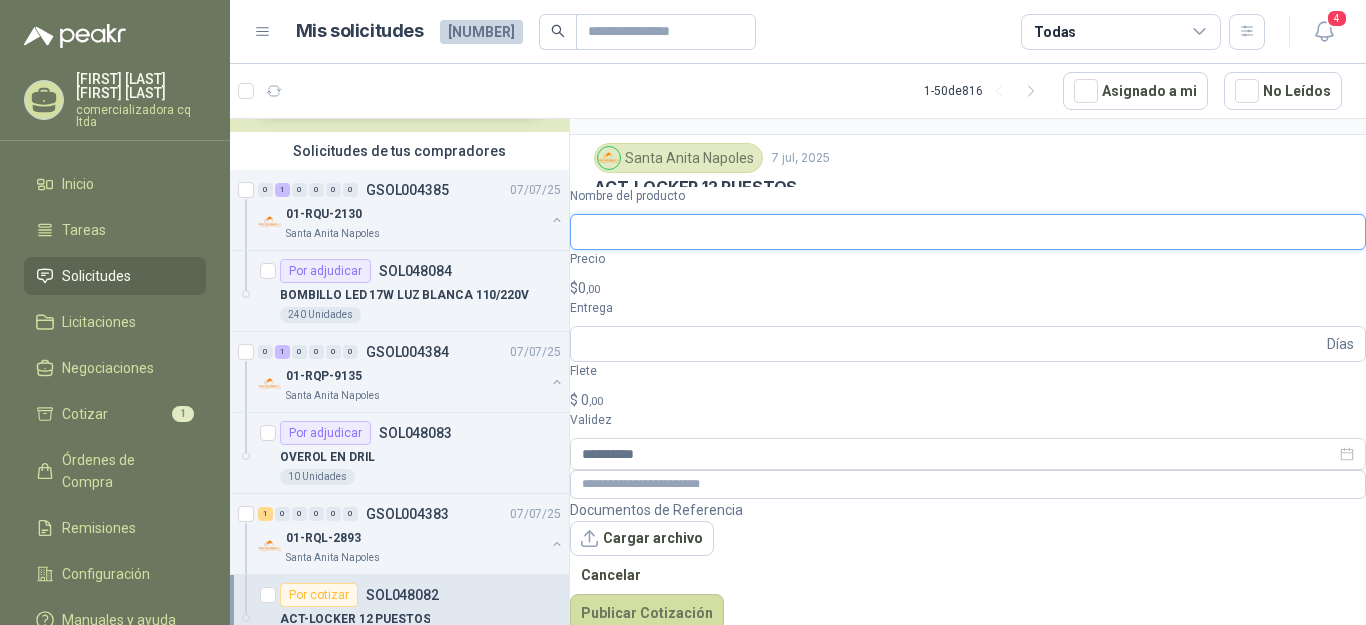 click on "Nombre del producto" at bounding box center [968, 232] 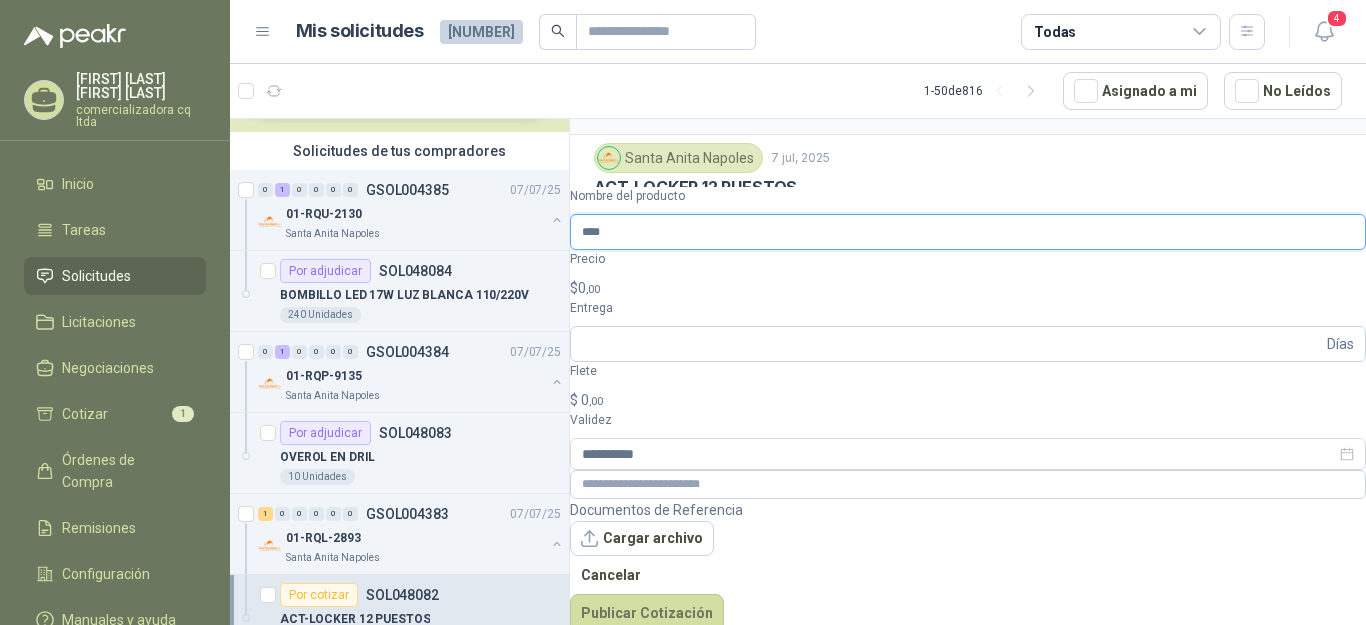 type on "**********" 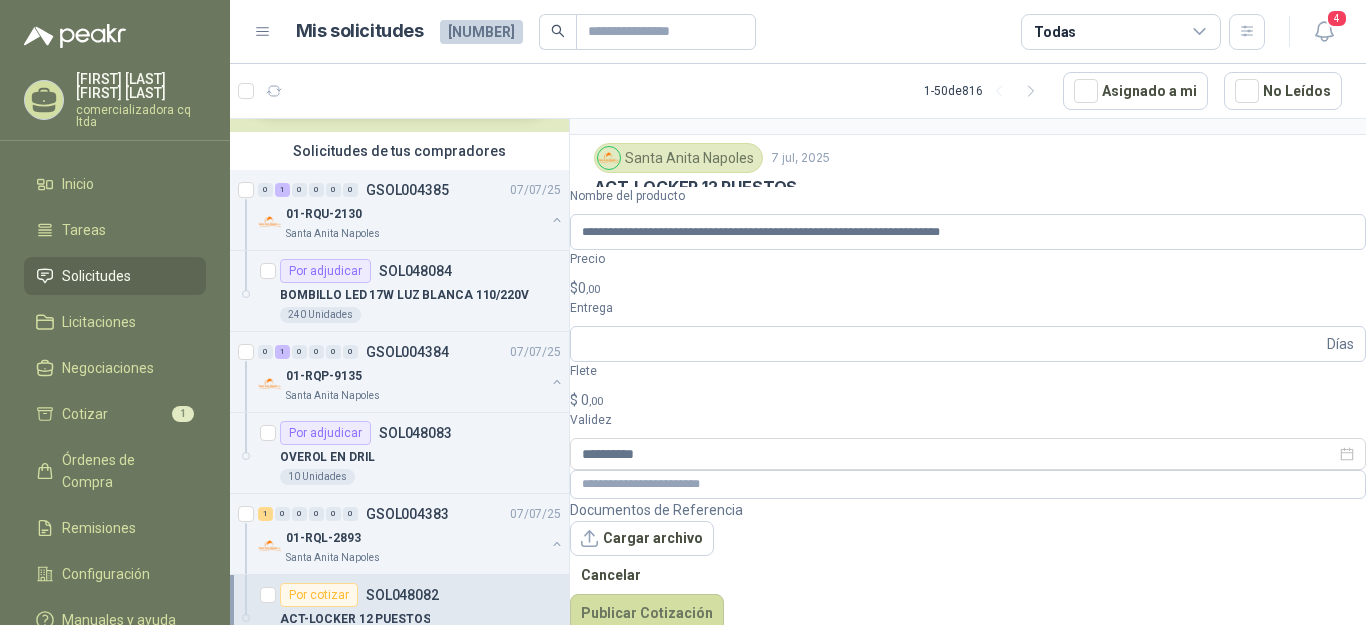 click on ",00" at bounding box center (593, 289) 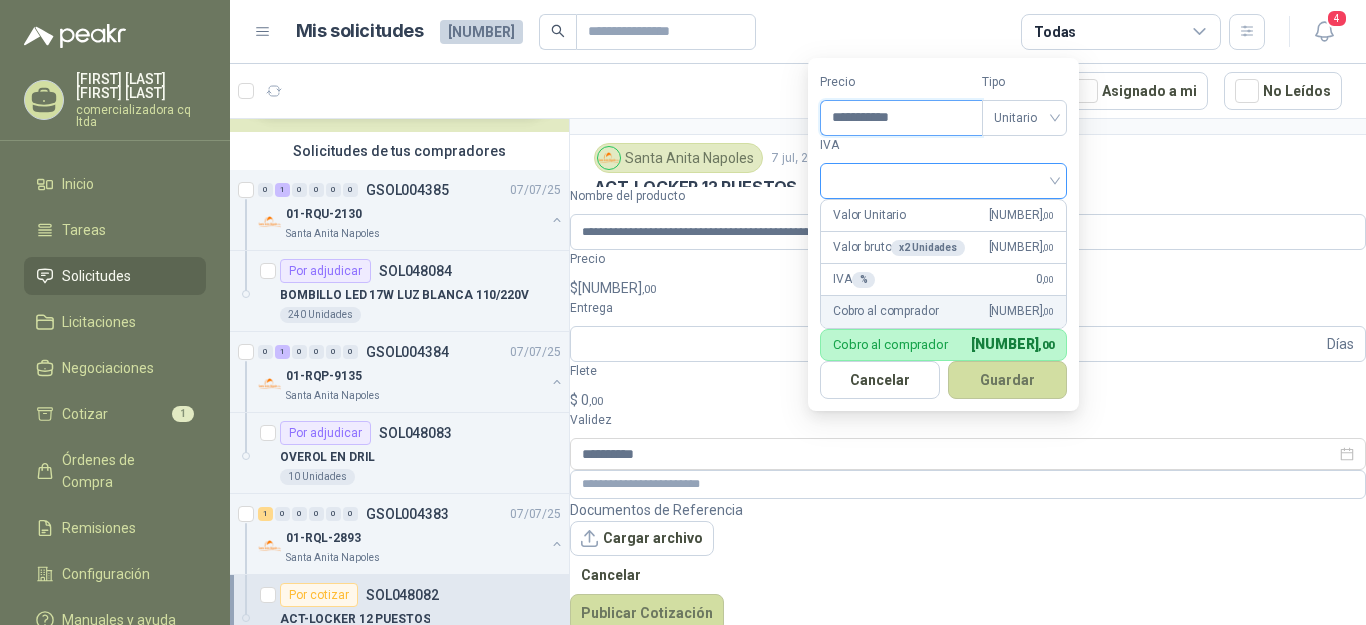type on "**********" 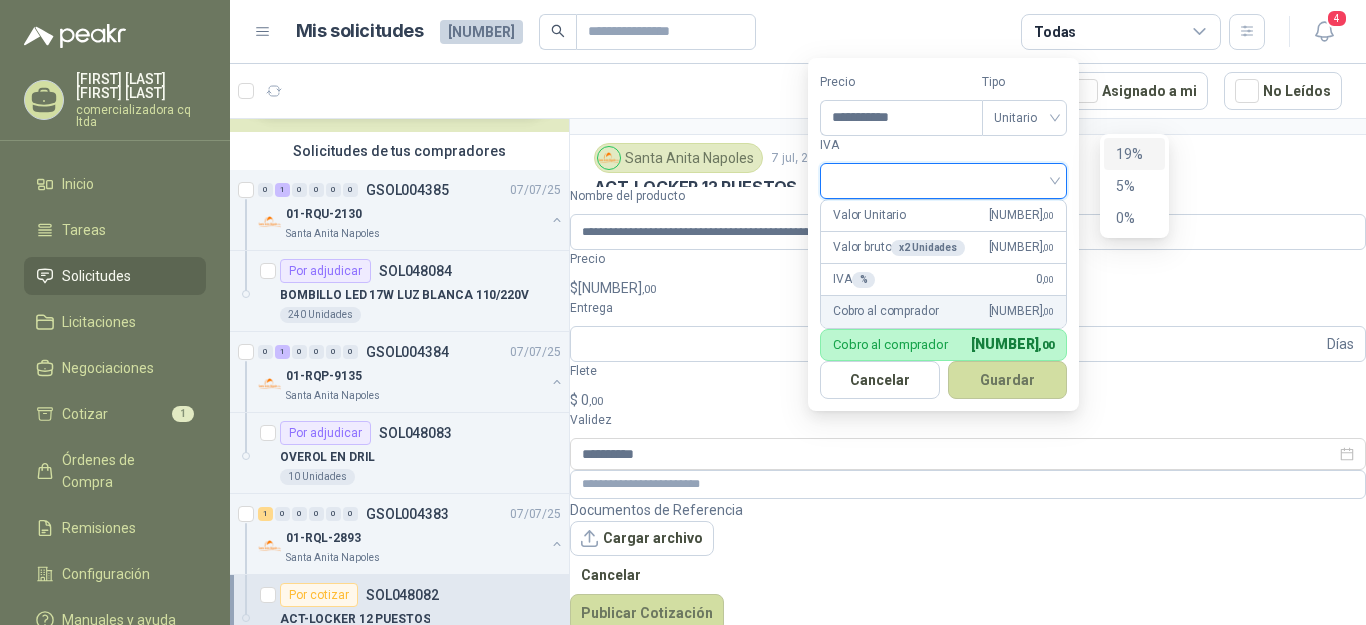 click at bounding box center [943, 179] 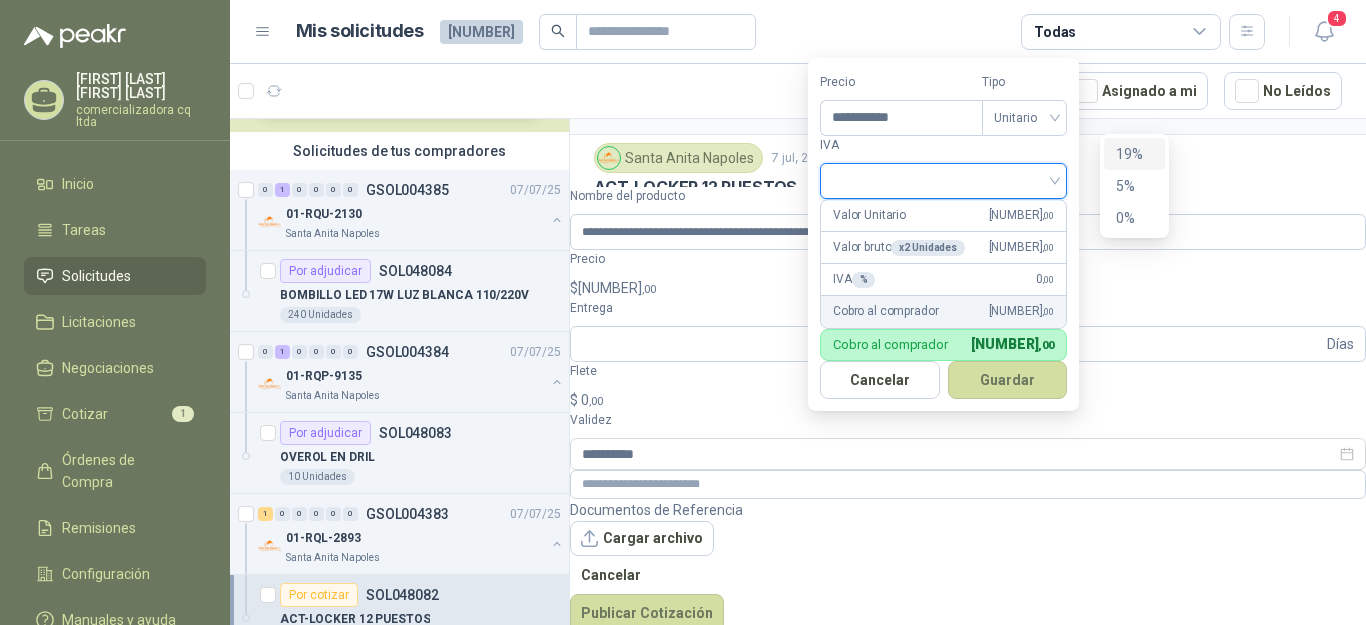 click on "19%" at bounding box center (1134, 154) 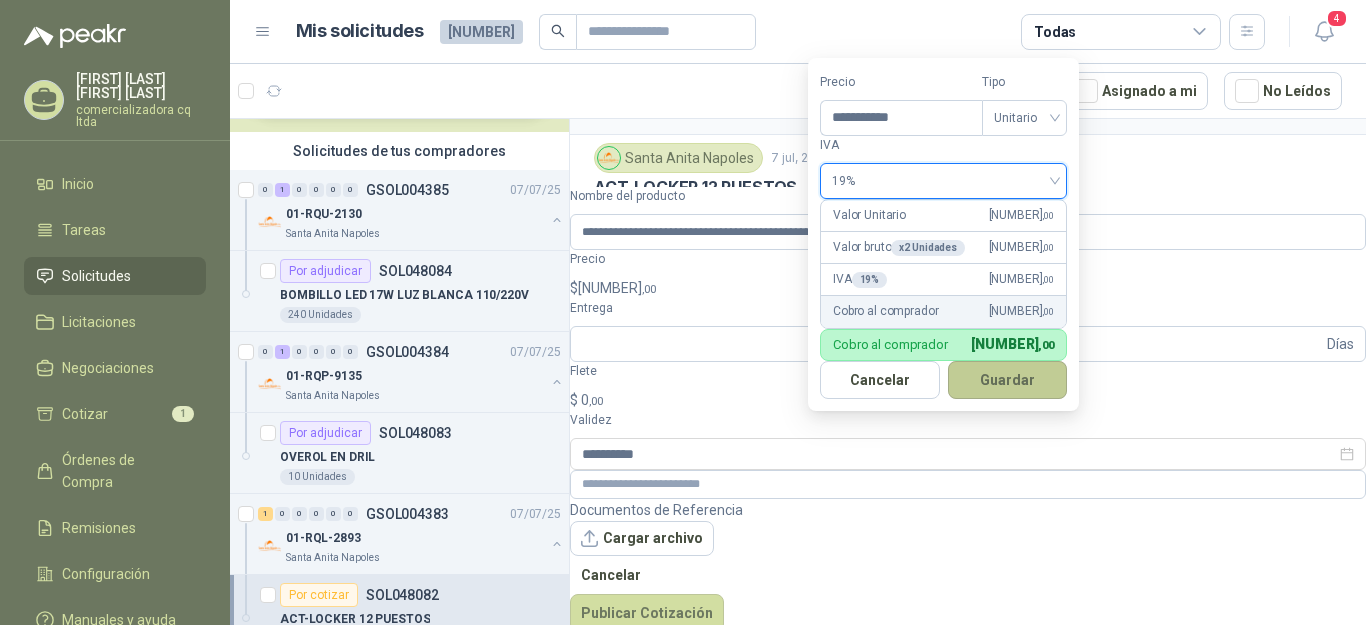 click on "Guardar" at bounding box center [1008, 380] 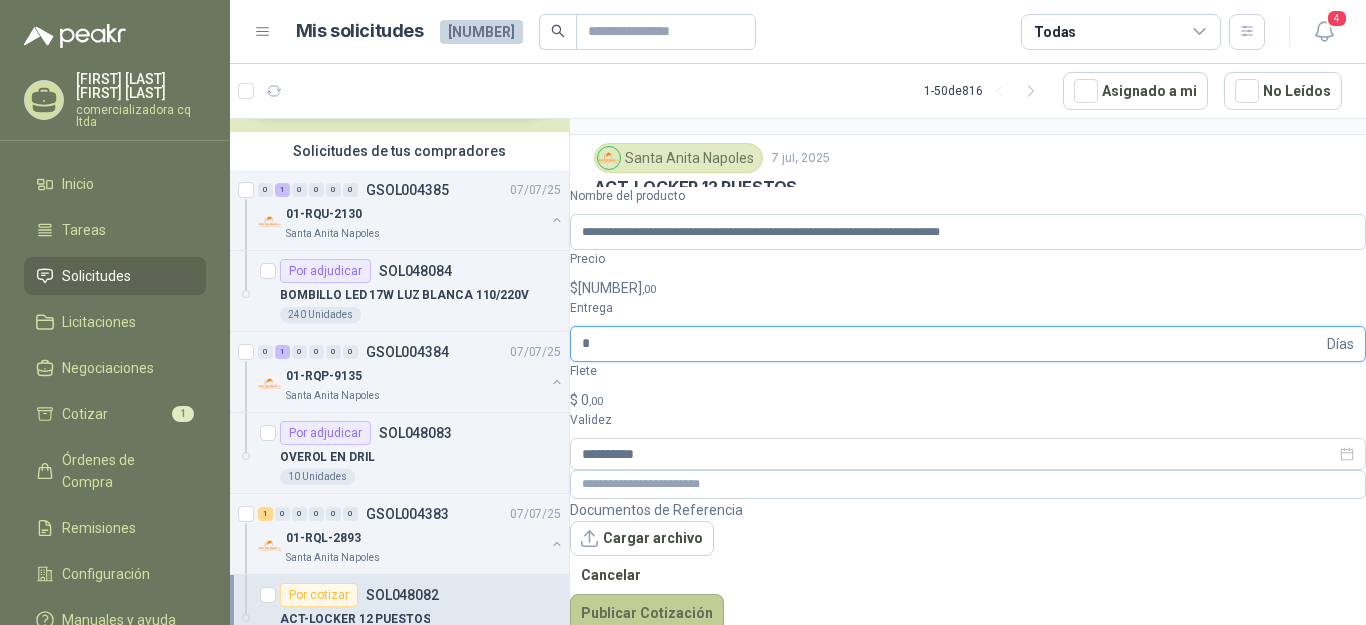 type on "*" 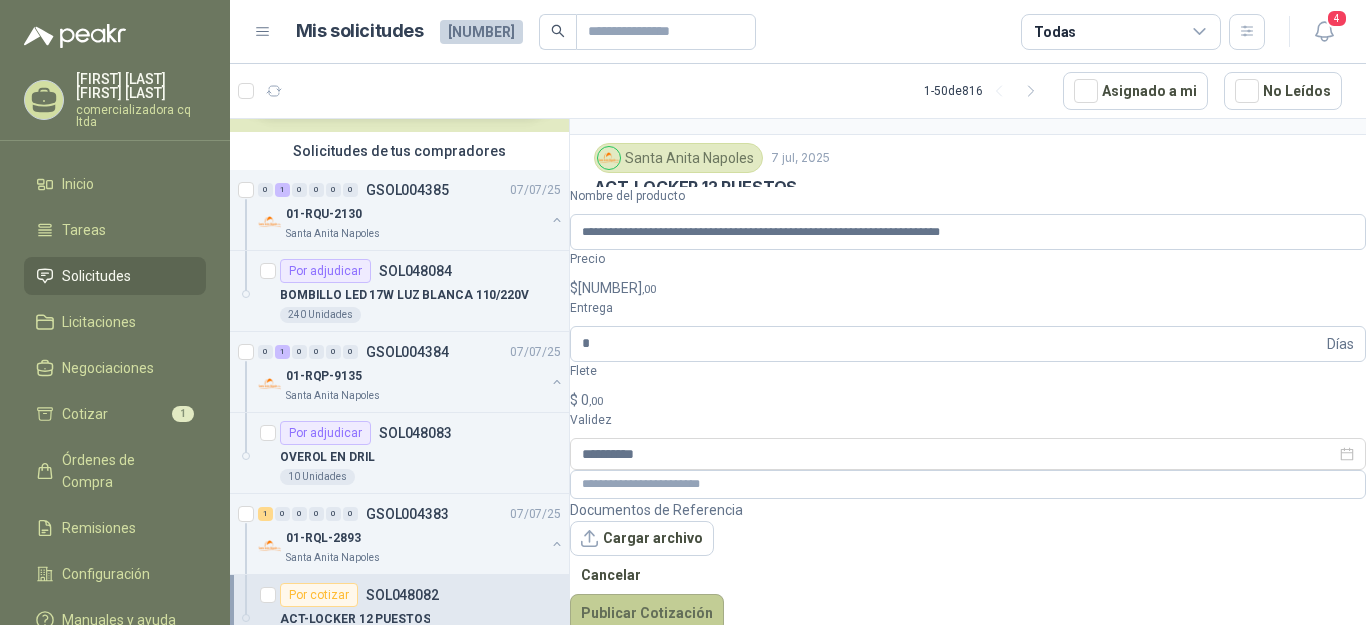 click on "Publicar Cotización" at bounding box center (647, 613) 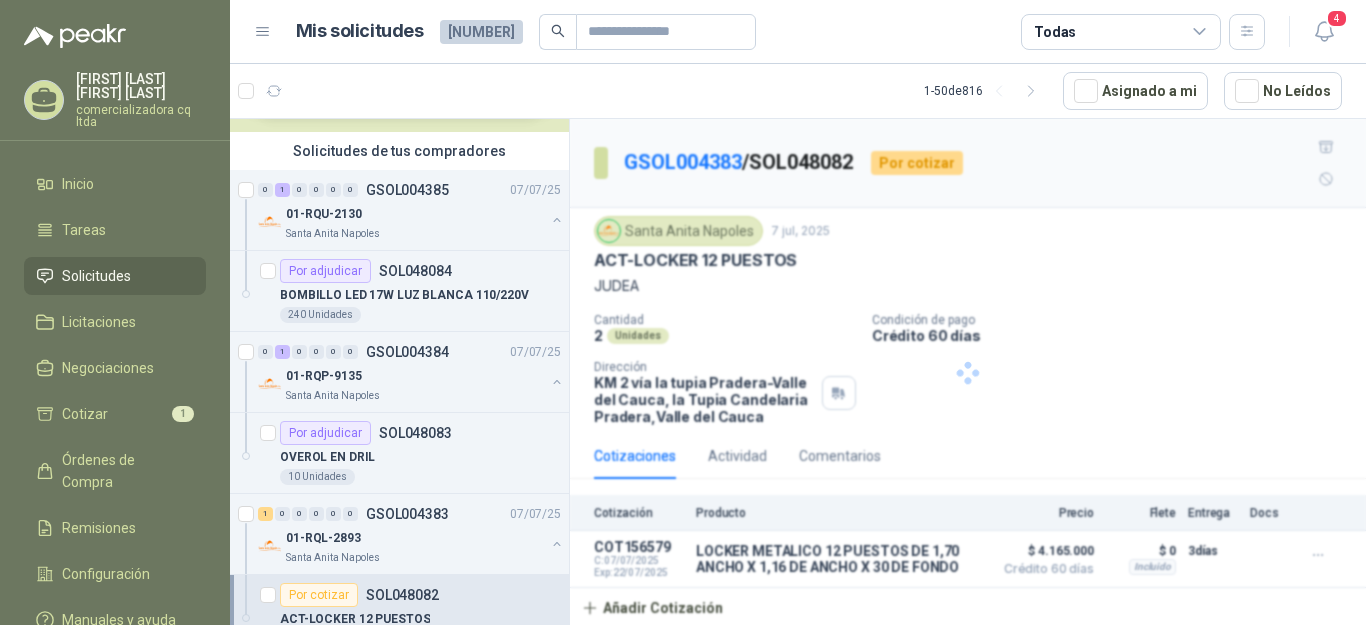 scroll, scrollTop: 0, scrollLeft: 0, axis: both 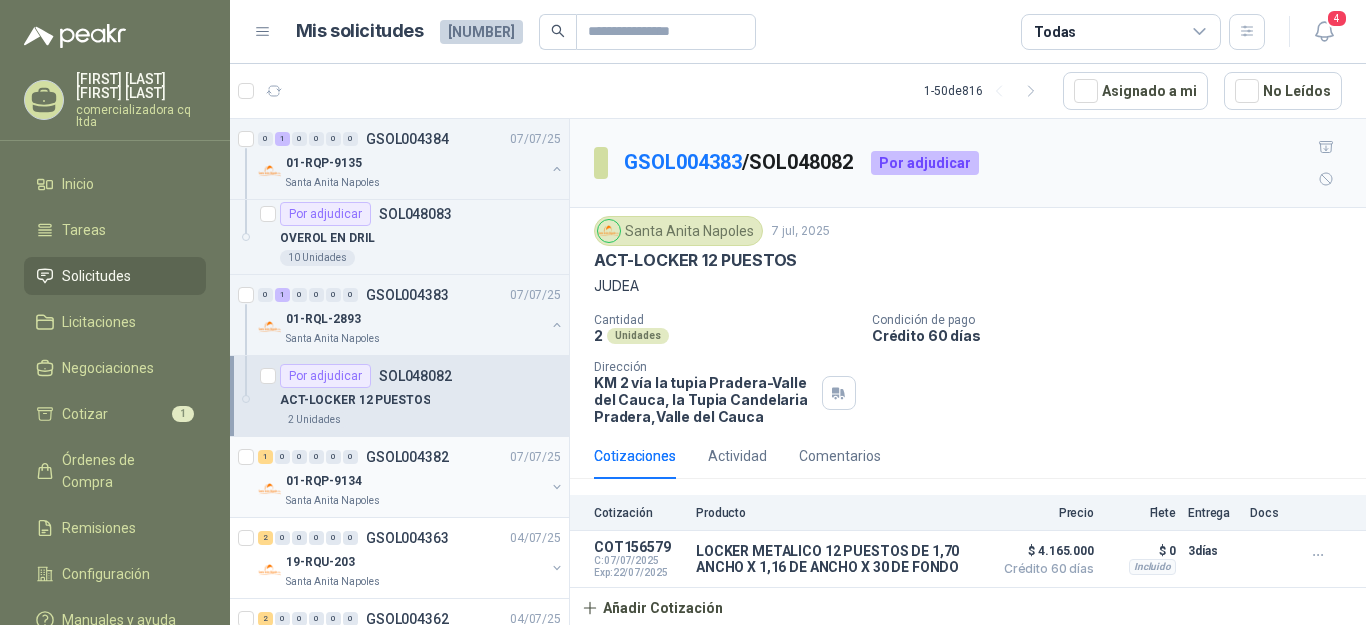 click on "01-RQP-9134" at bounding box center (324, 481) 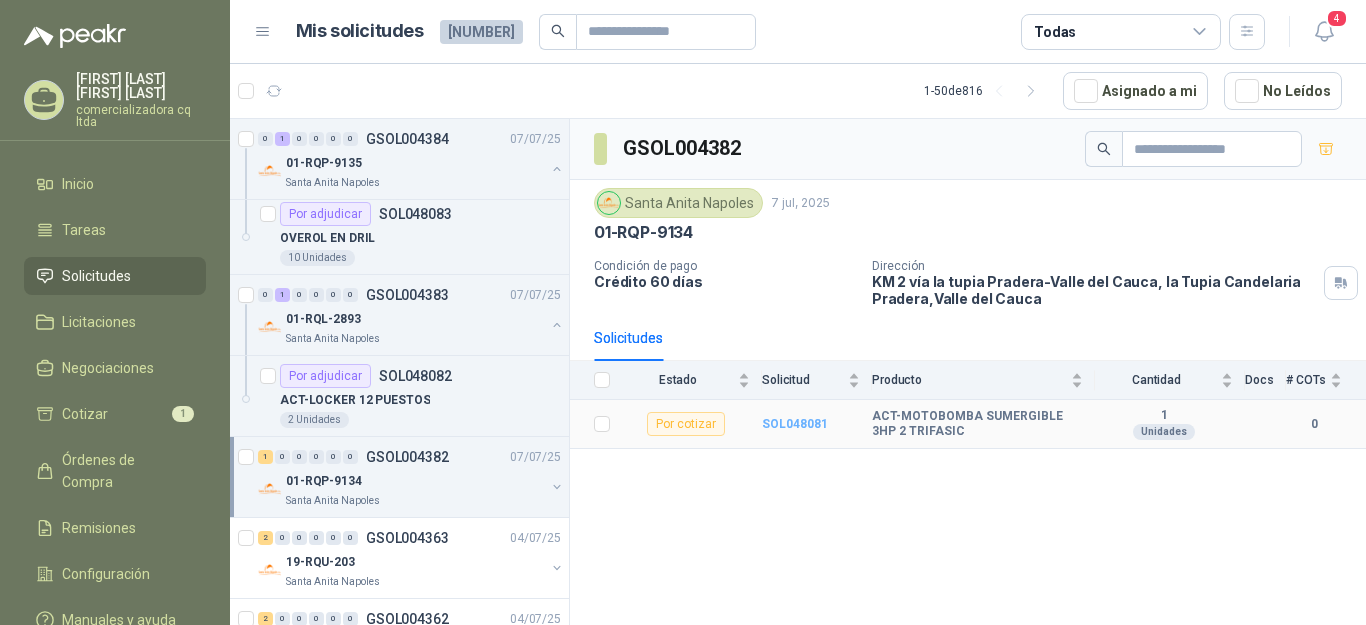 click on "SOL048081" at bounding box center [795, 424] 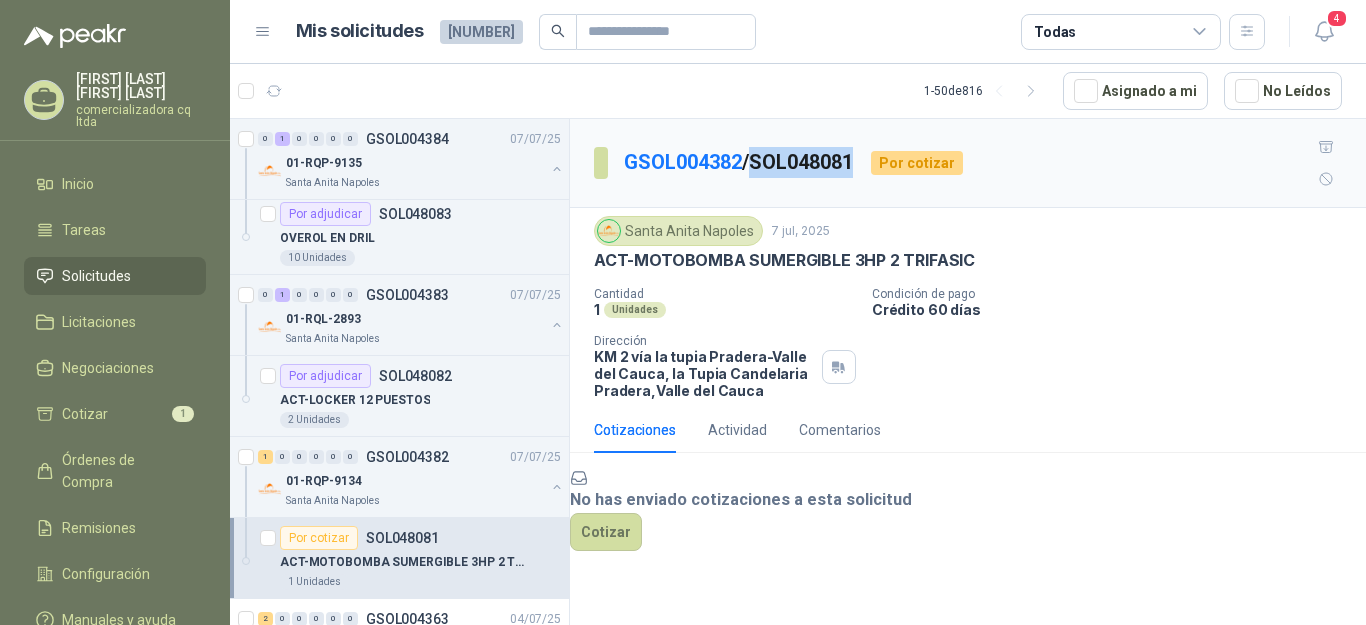 drag, startPoint x: 762, startPoint y: 139, endPoint x: 866, endPoint y: 143, distance: 104.0769 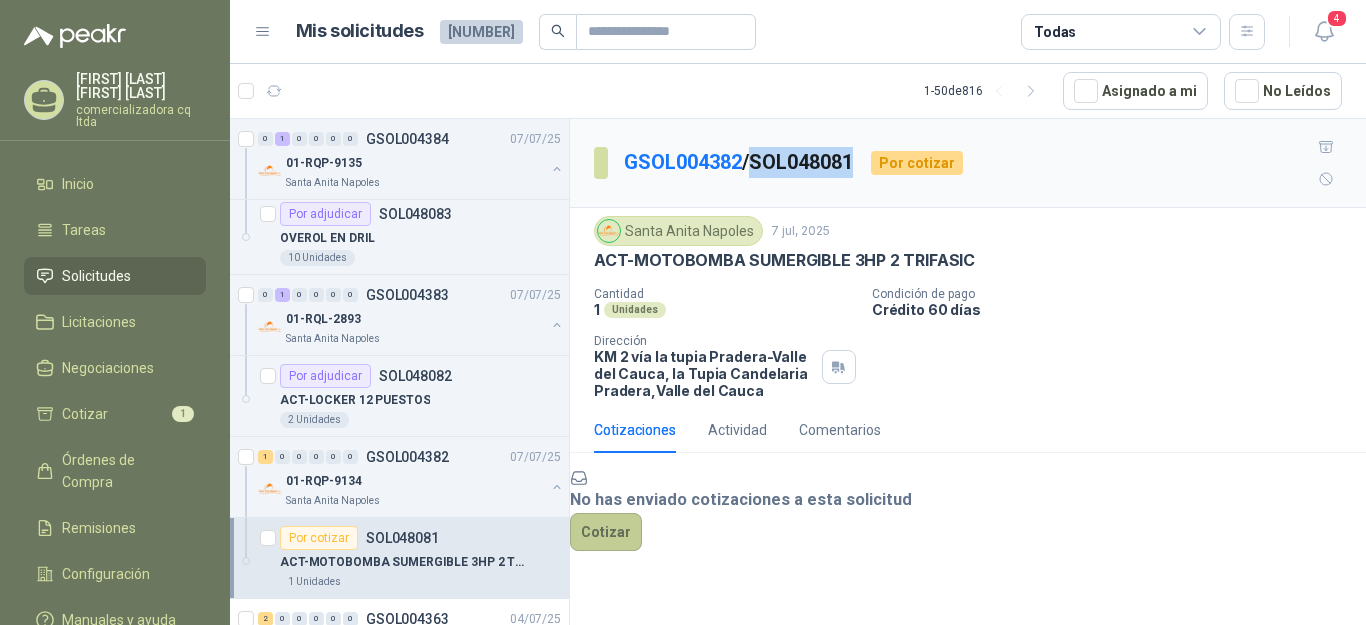 click on "Cotizar" at bounding box center (606, 532) 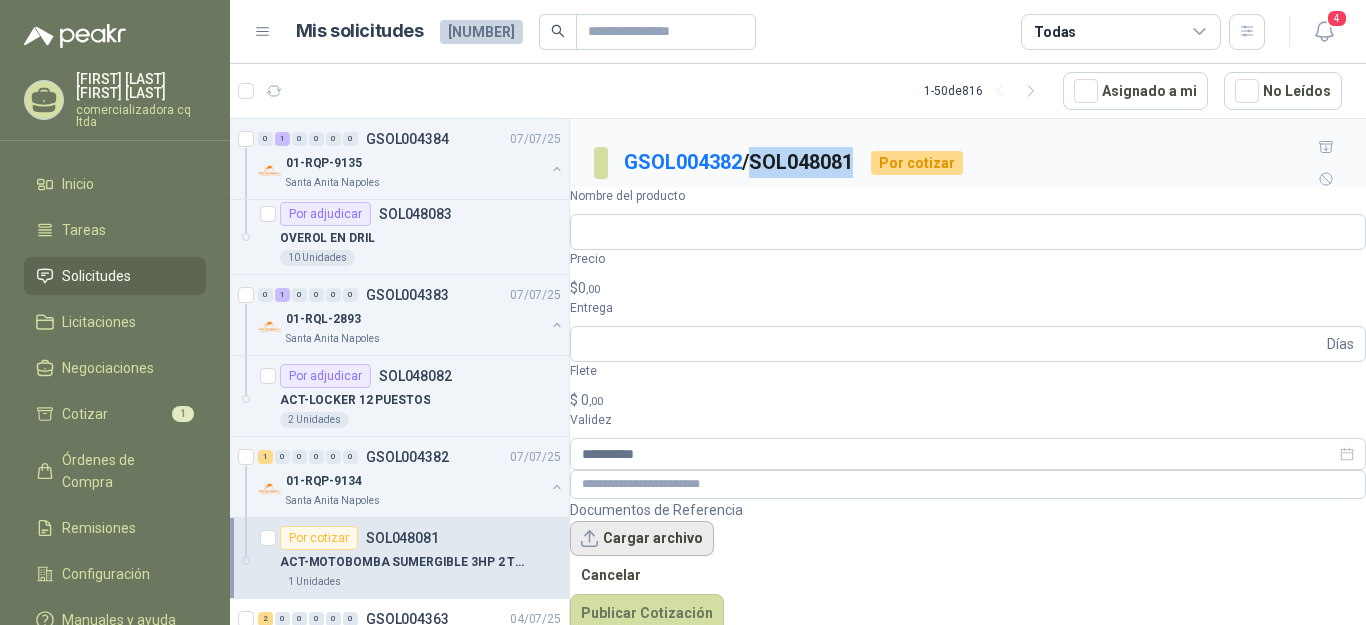 click on "Cargar archivo" at bounding box center (642, 539) 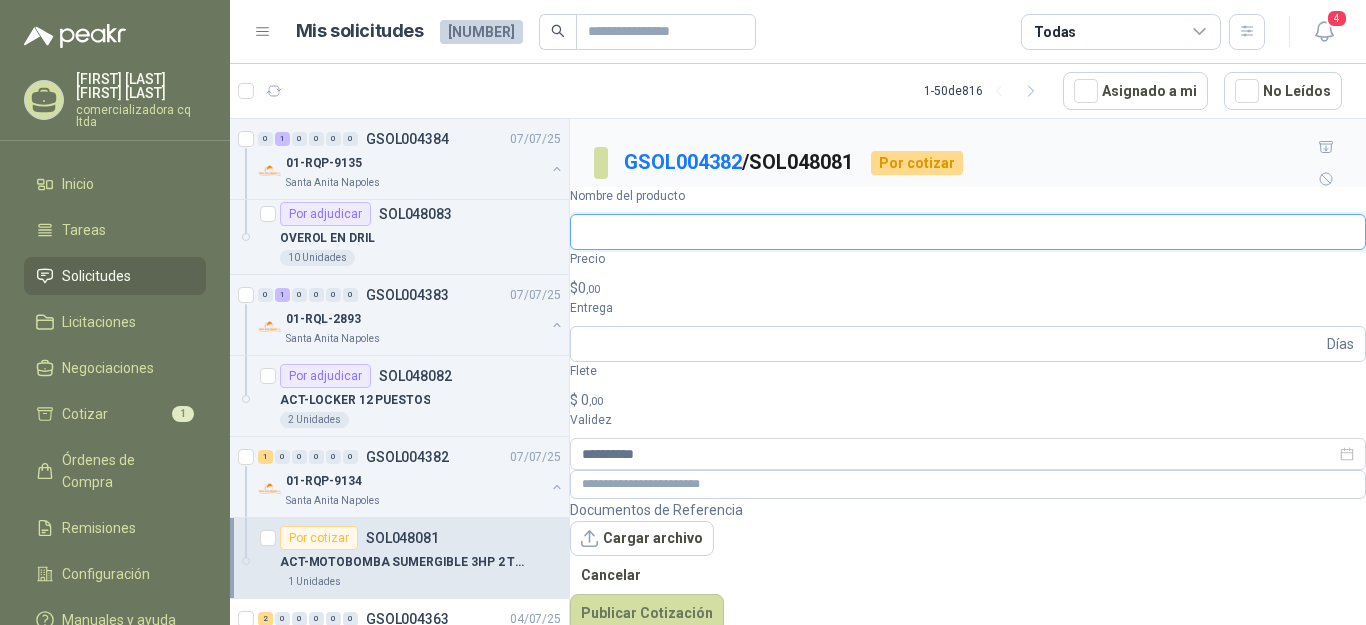 click on "Nombre del producto" at bounding box center (968, 232) 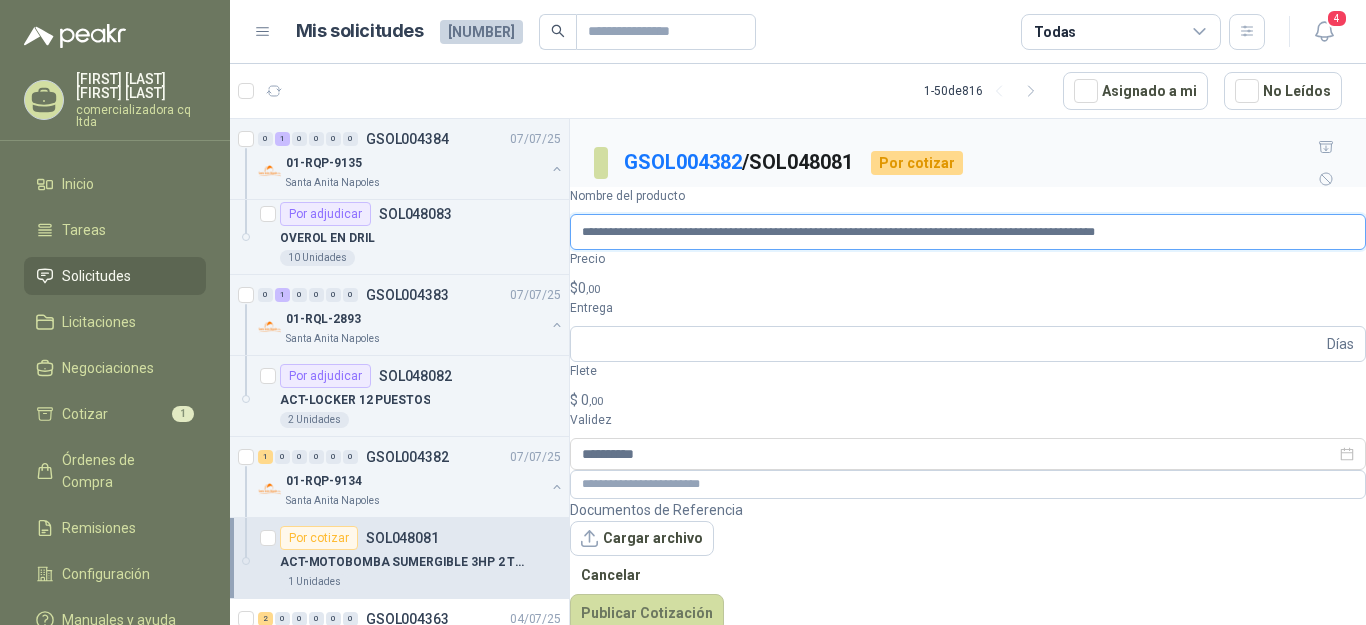 scroll, scrollTop: 0, scrollLeft: 340, axis: horizontal 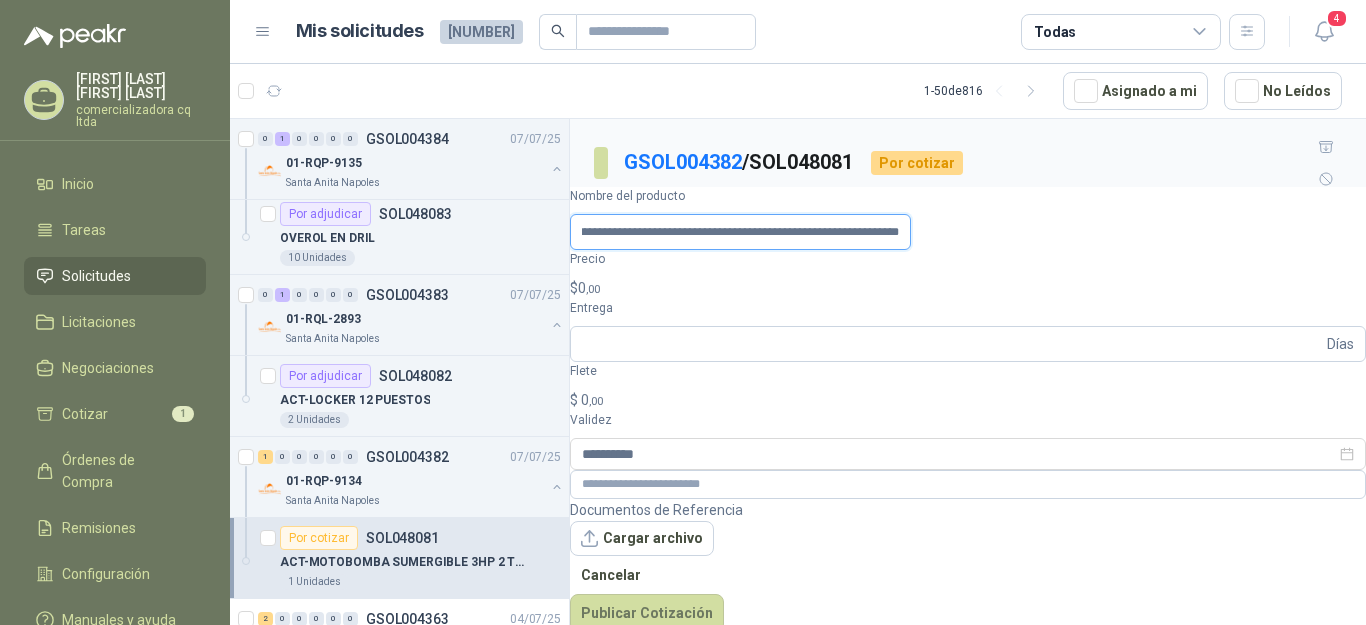 type on "**********" 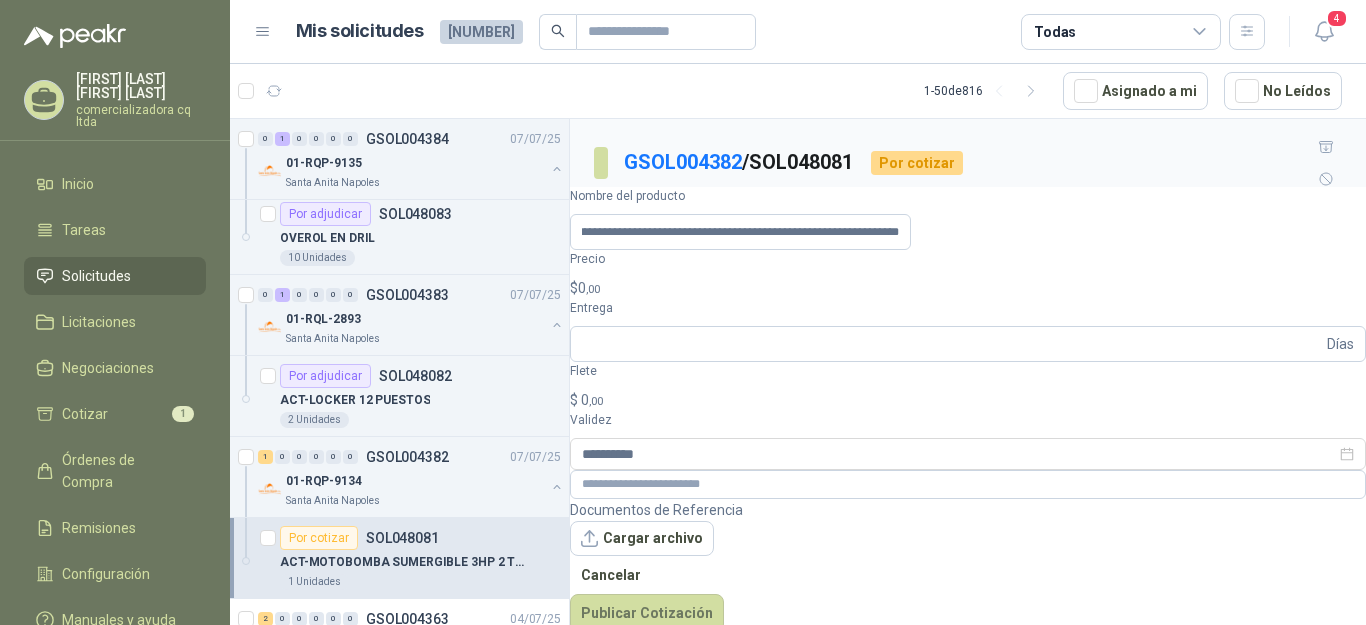click on "$  0 ,00" at bounding box center [968, 288] 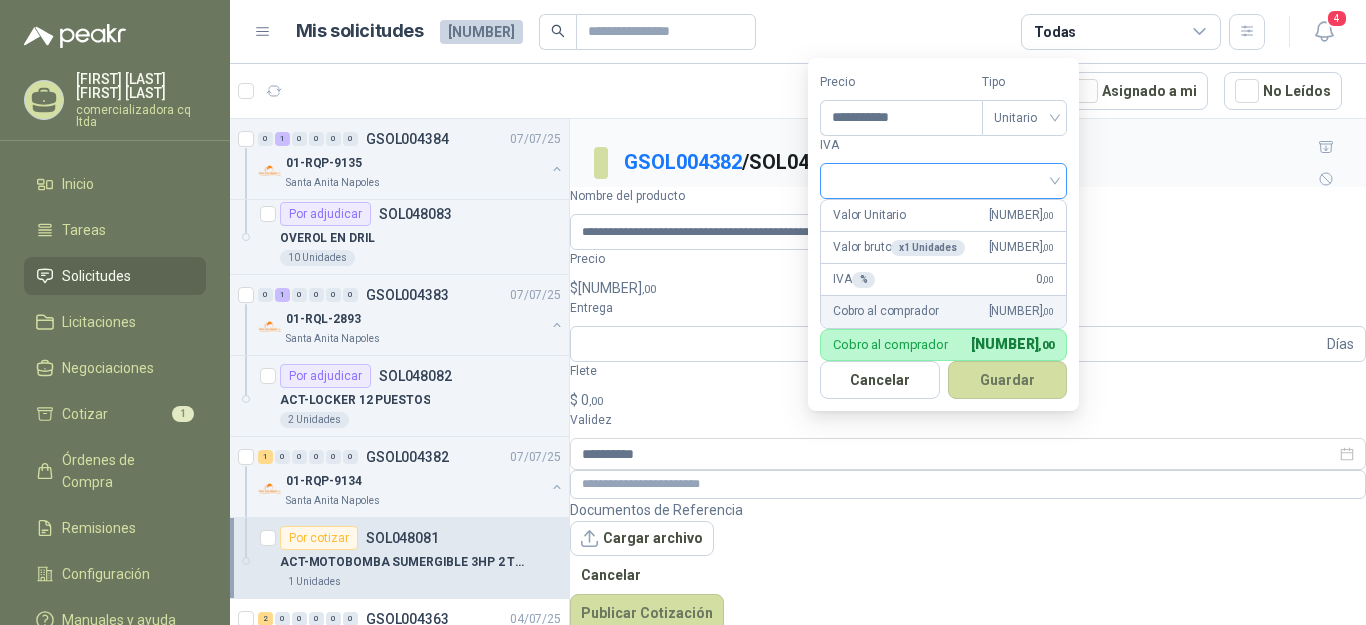 type on "**********" 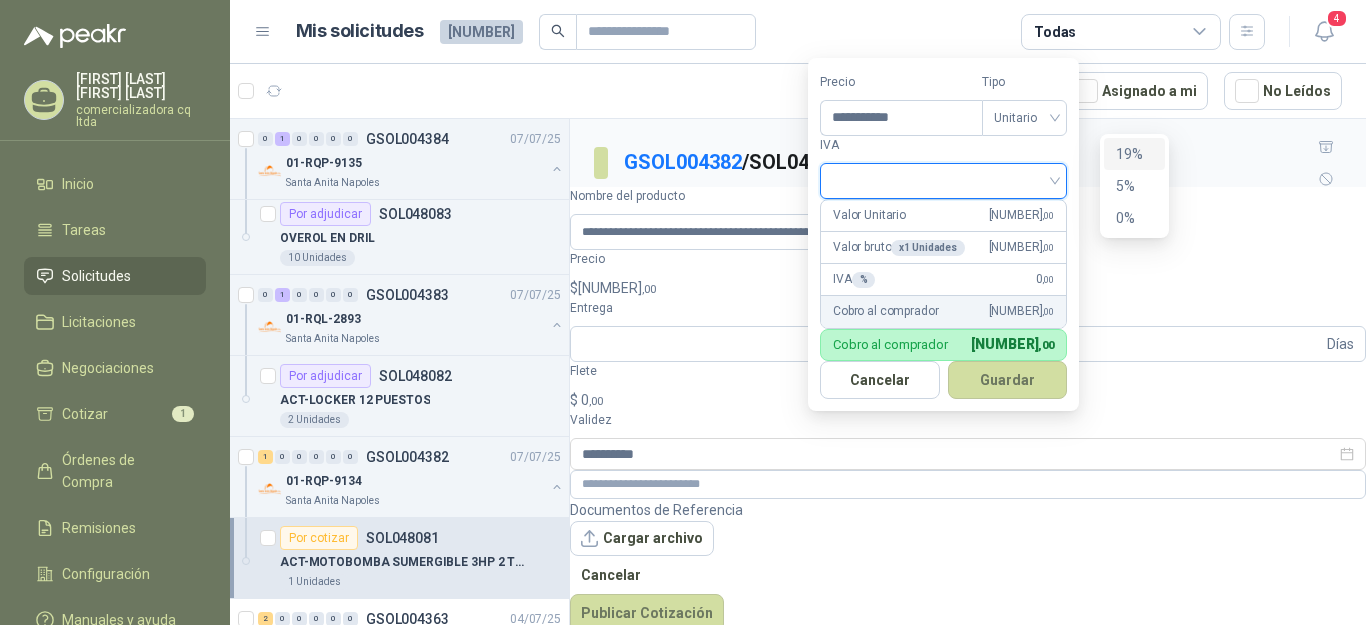 click on "19%" at bounding box center [1134, 154] 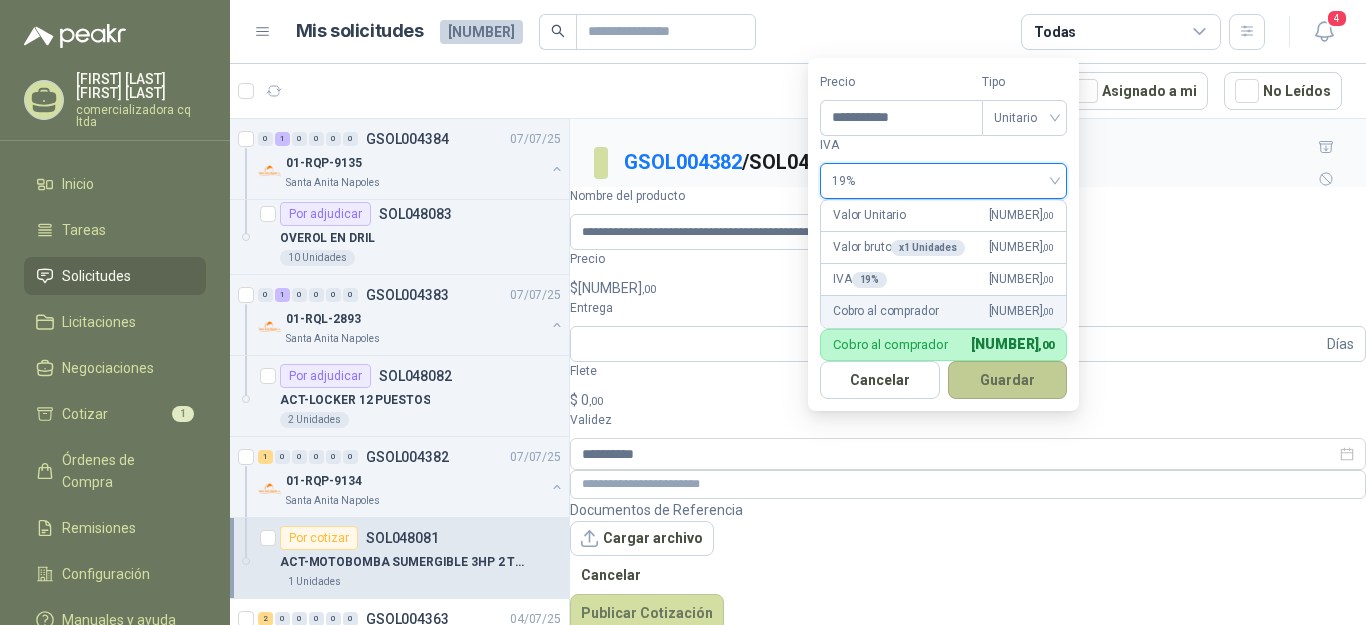 click on "Guardar" at bounding box center (1008, 380) 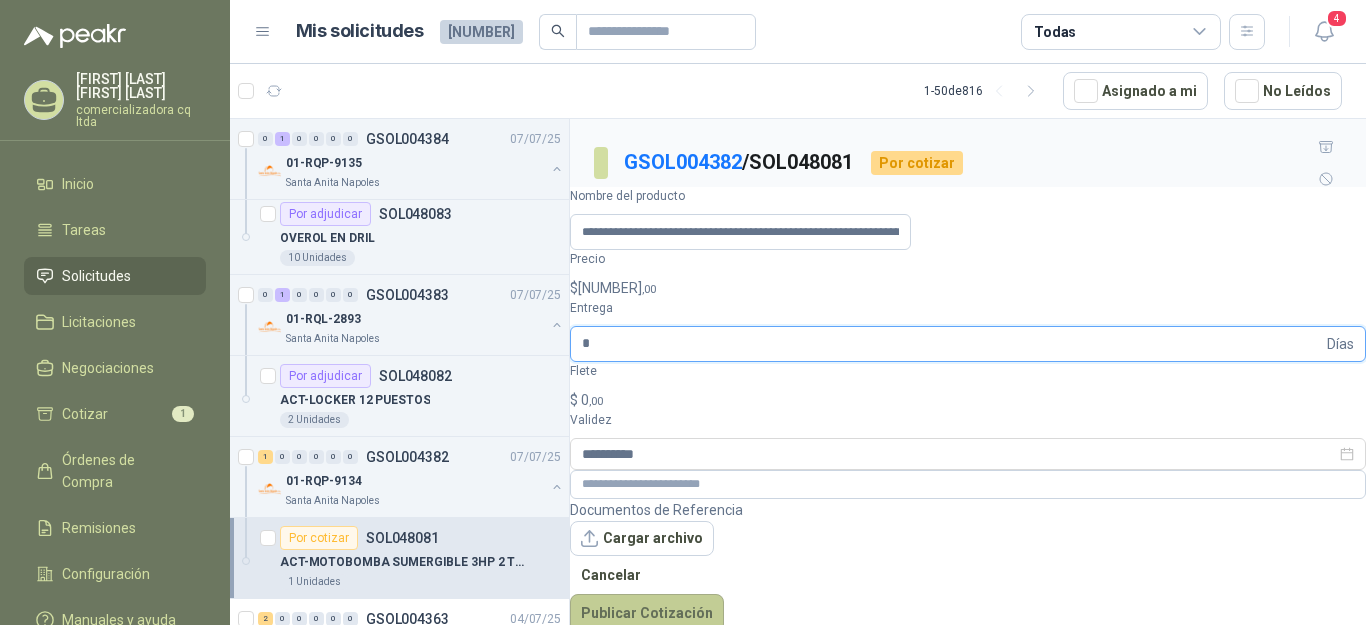 type on "*" 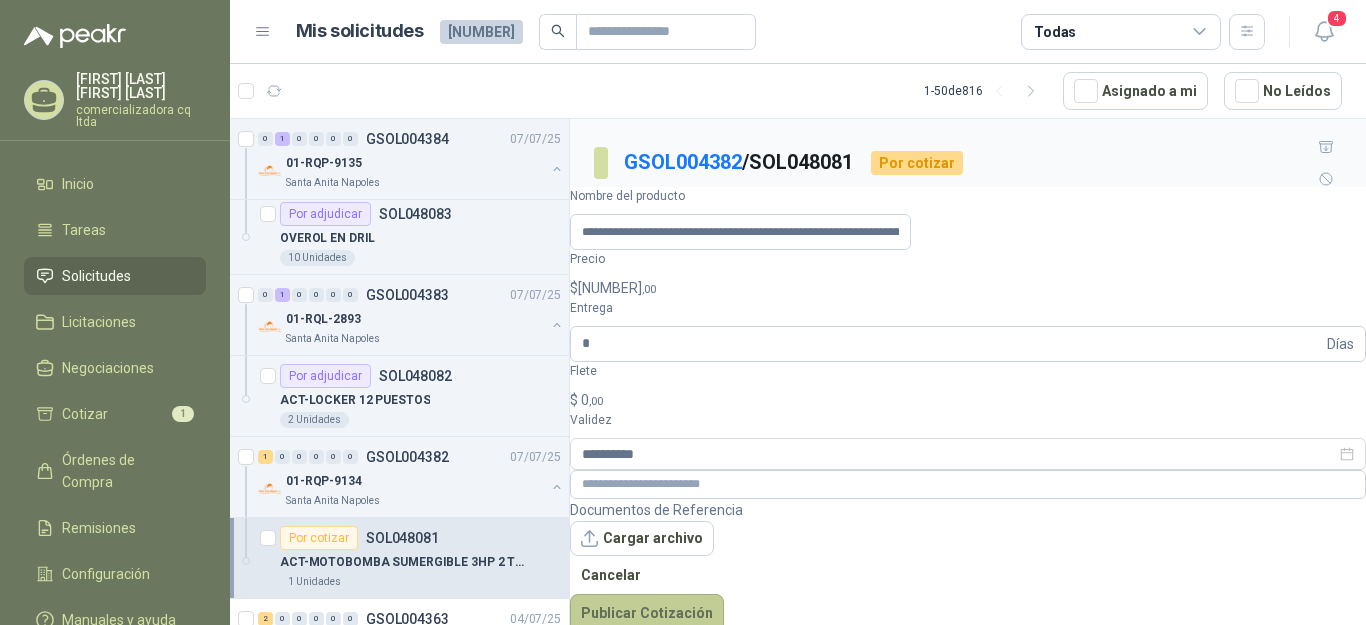 click on "Publicar Cotización" at bounding box center (647, 613) 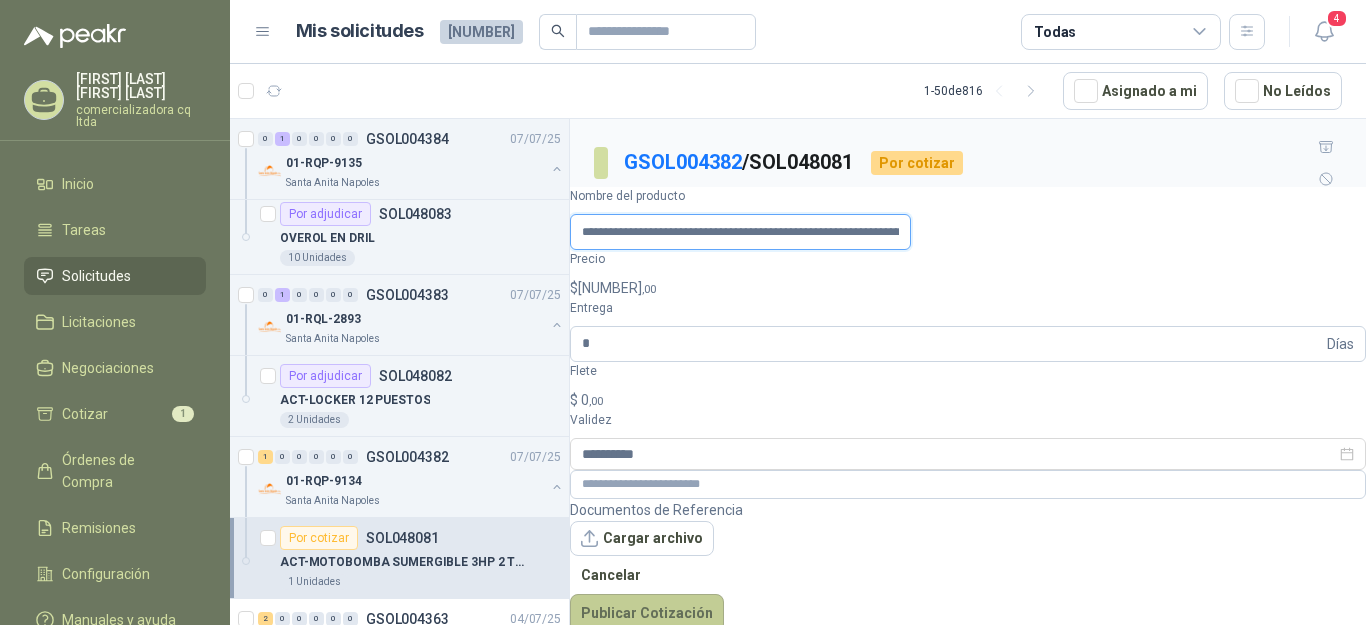 scroll, scrollTop: 0, scrollLeft: 341, axis: horizontal 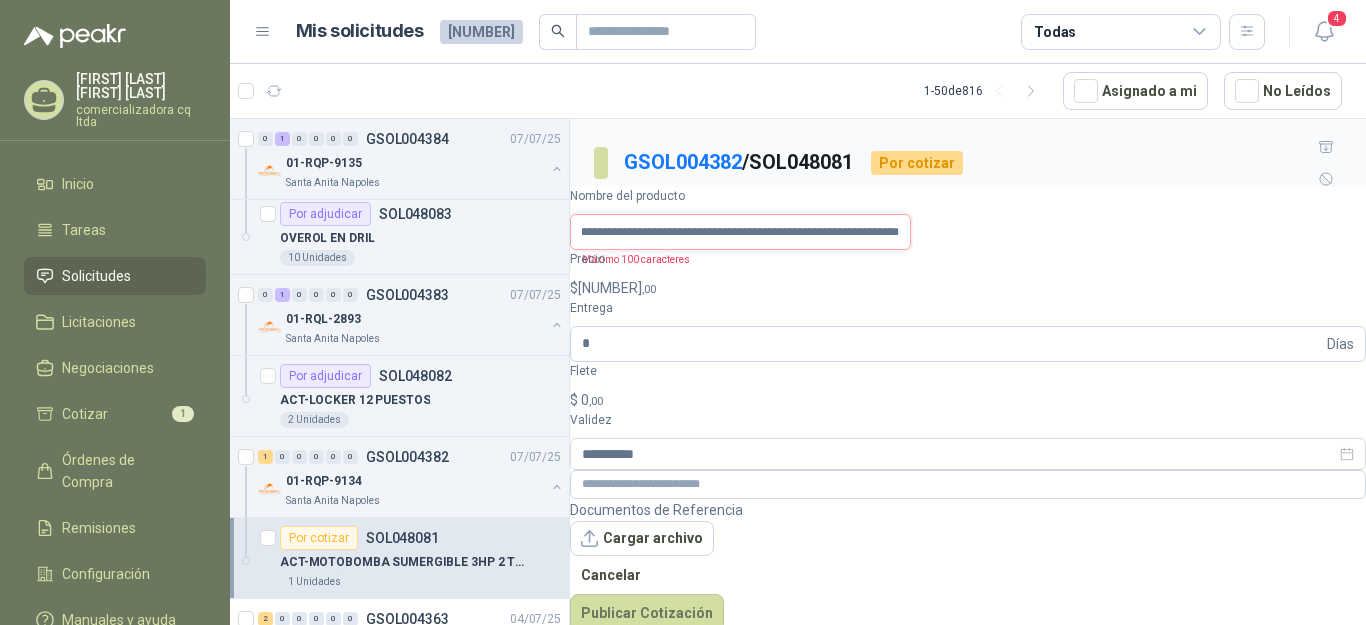 click on "**********" at bounding box center [740, 232] 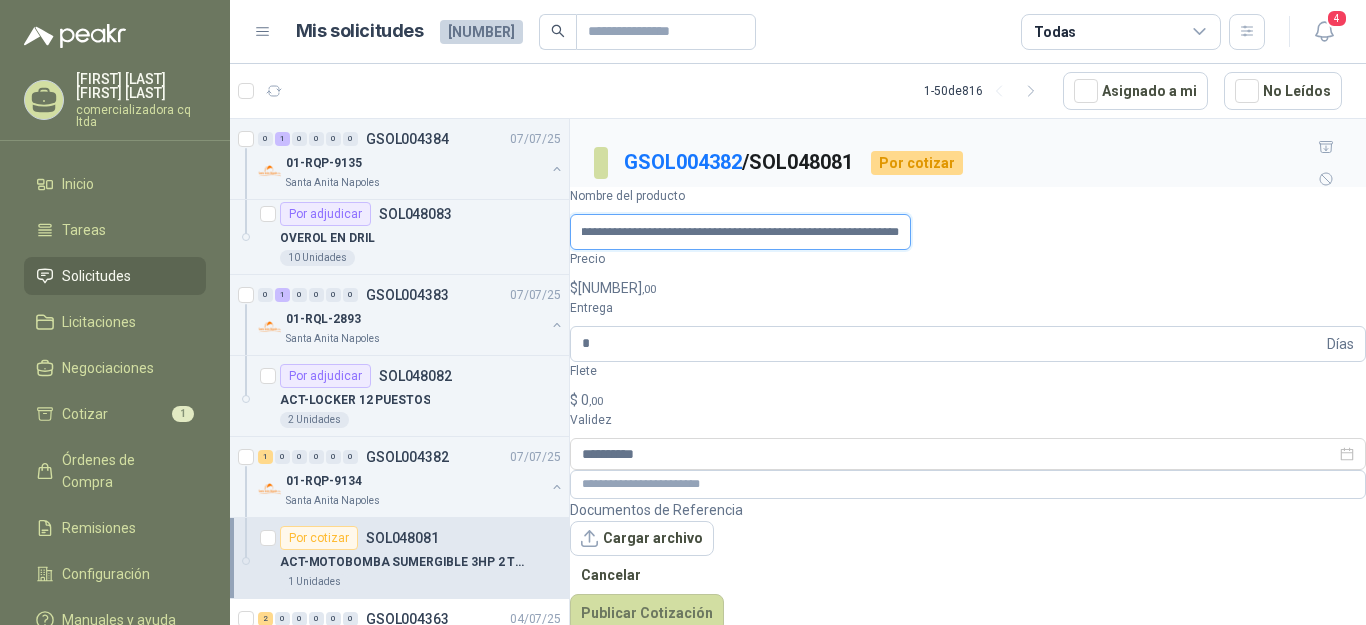 scroll, scrollTop: 0, scrollLeft: 308, axis: horizontal 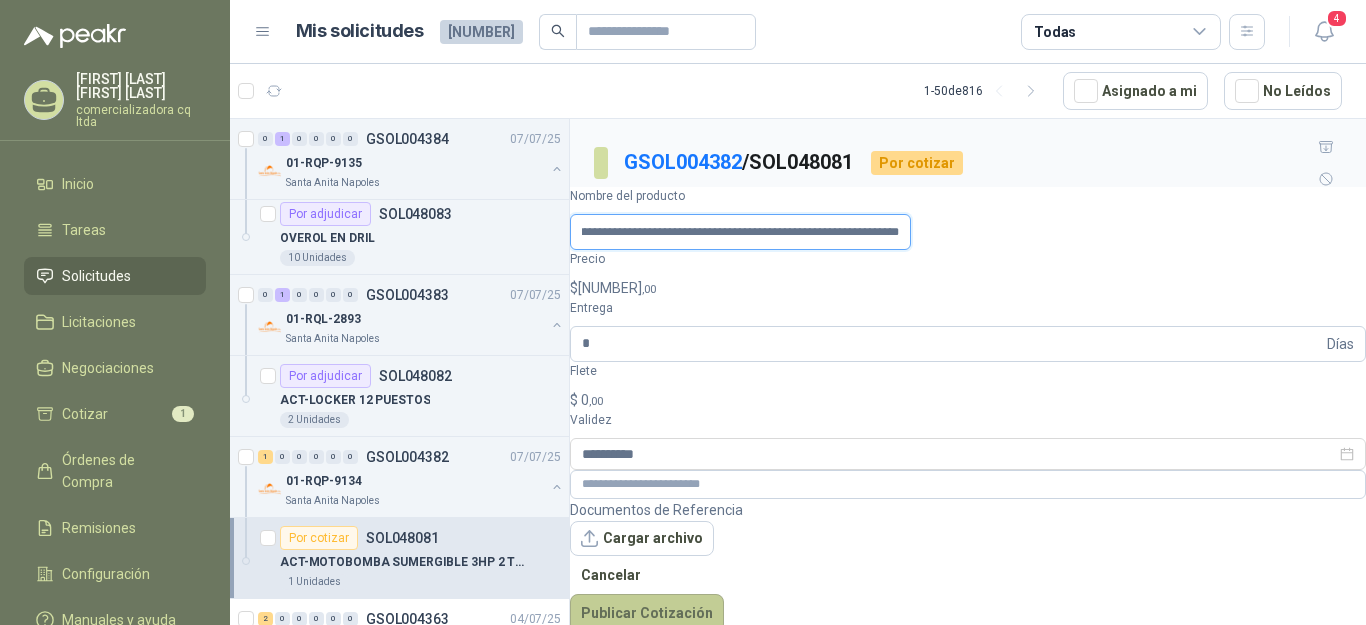type on "**********" 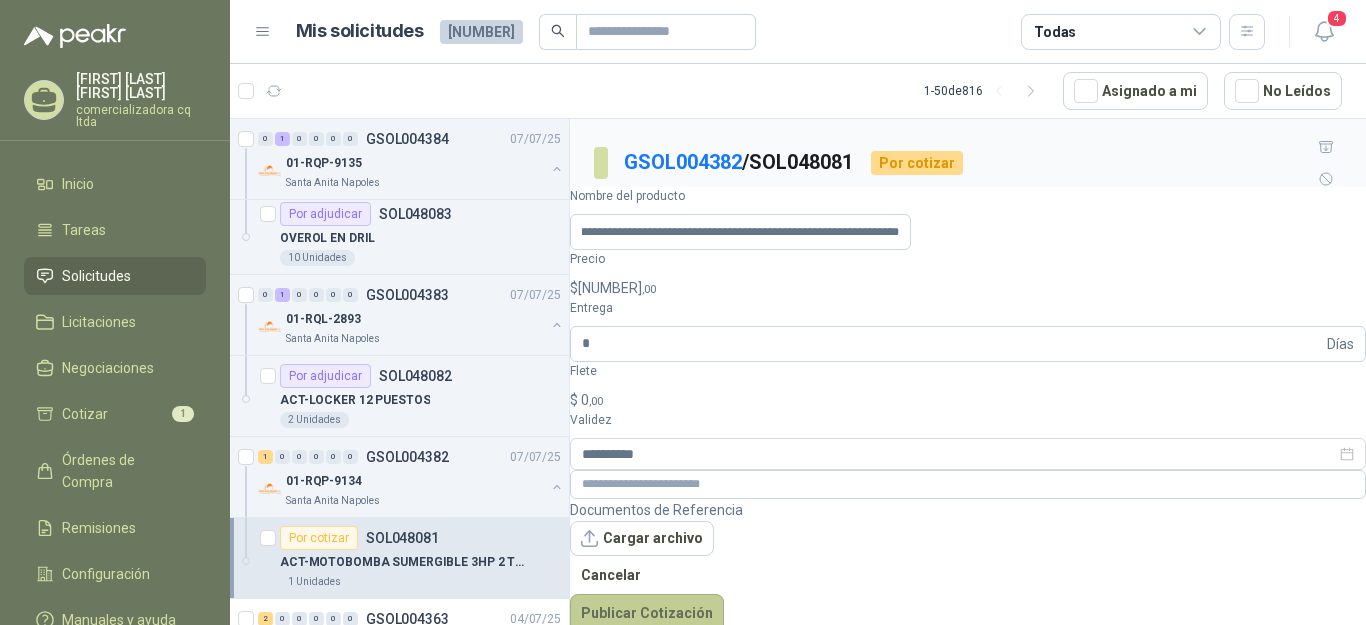 scroll, scrollTop: 0, scrollLeft: 0, axis: both 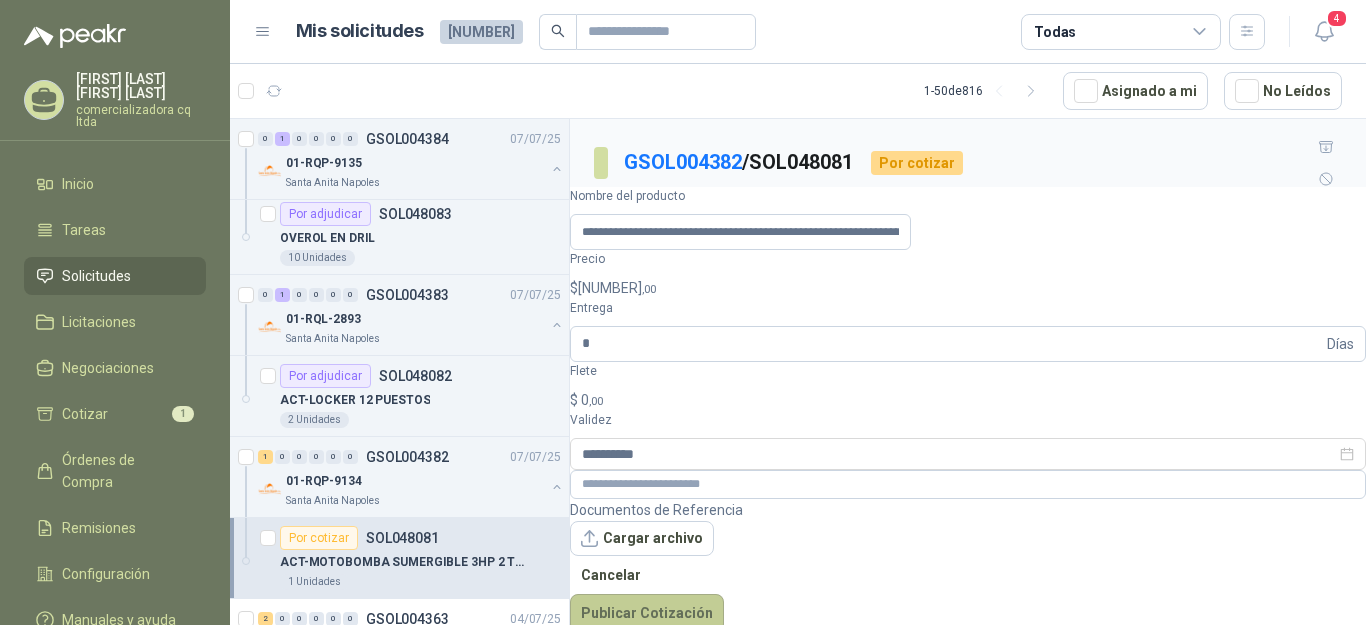 click on "Publicar Cotización" at bounding box center [647, 613] 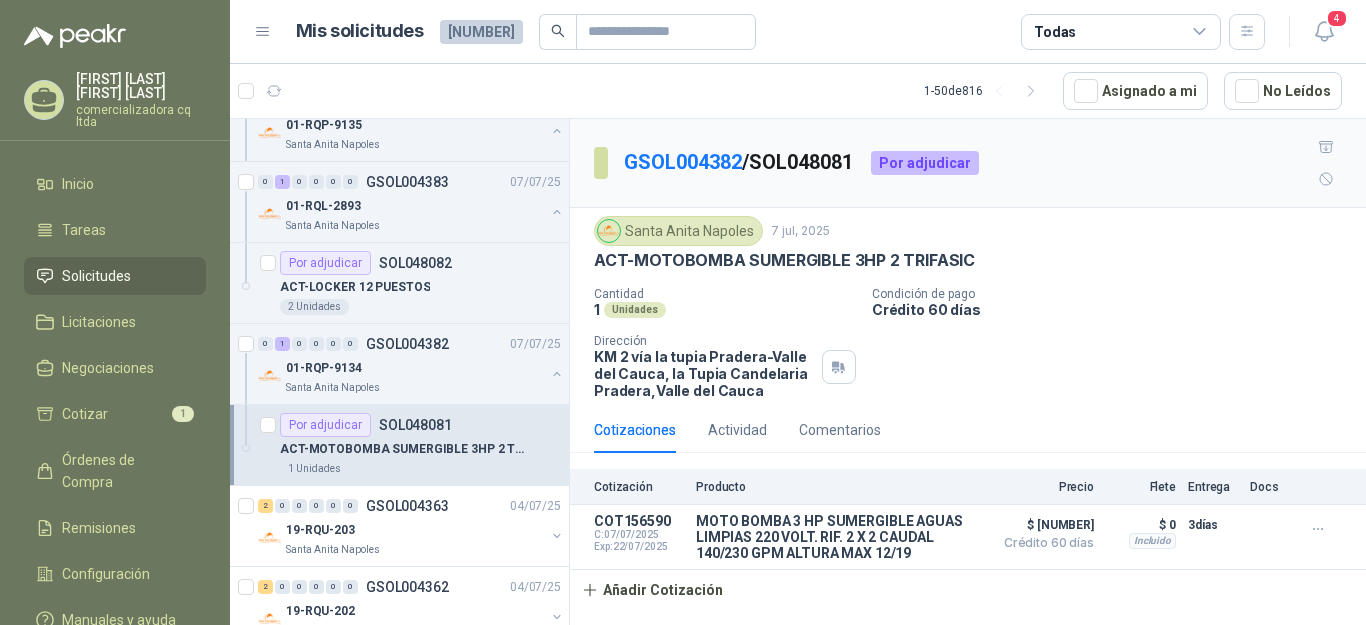 scroll, scrollTop: 562, scrollLeft: 0, axis: vertical 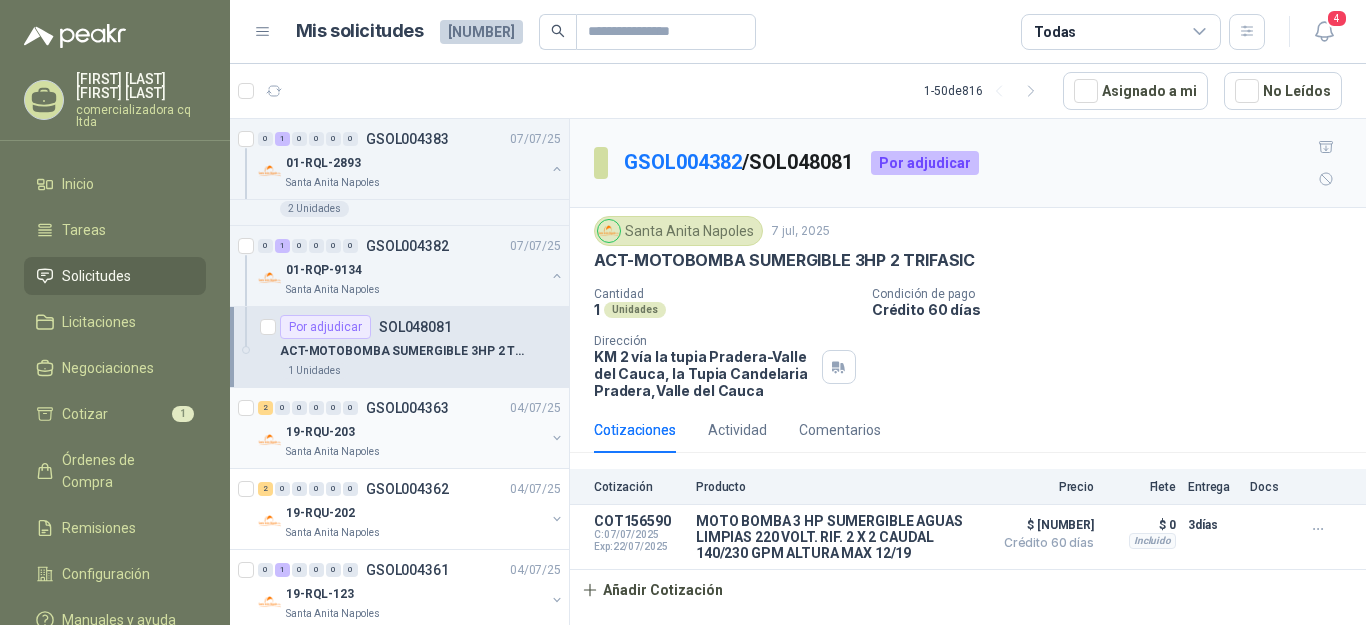 click on "Santa Anita Napoles" at bounding box center (333, 452) 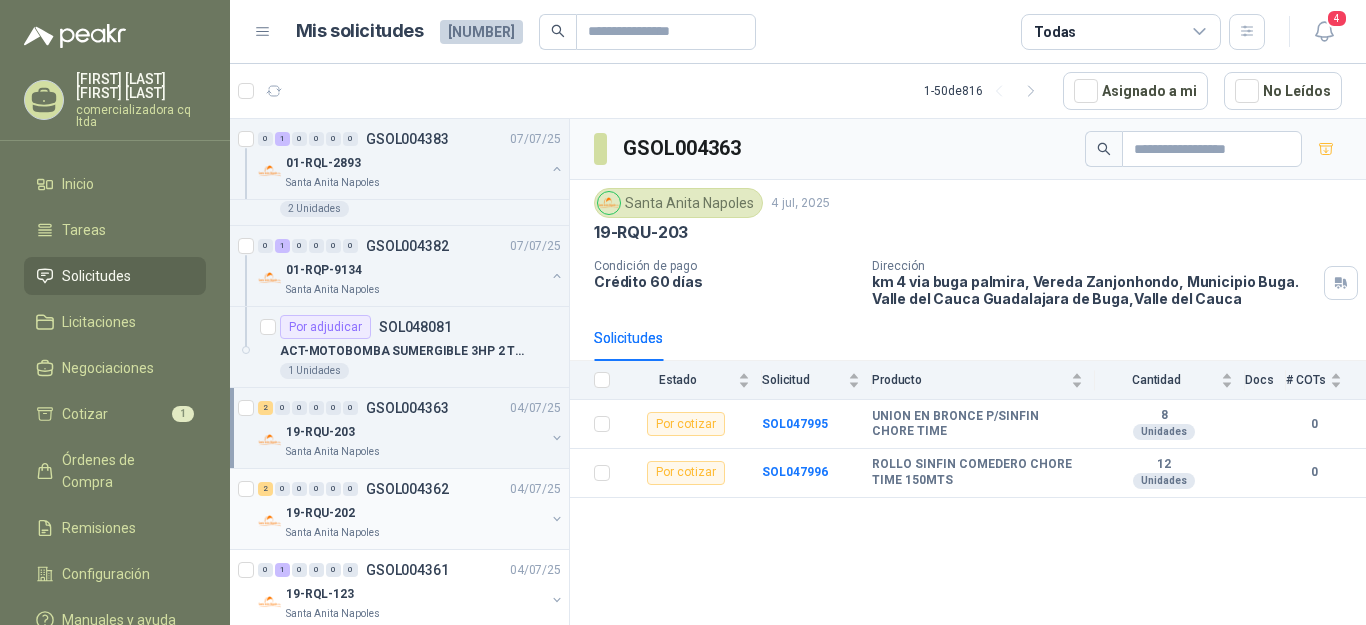 click on "Santa Anita Napoles" at bounding box center (333, 533) 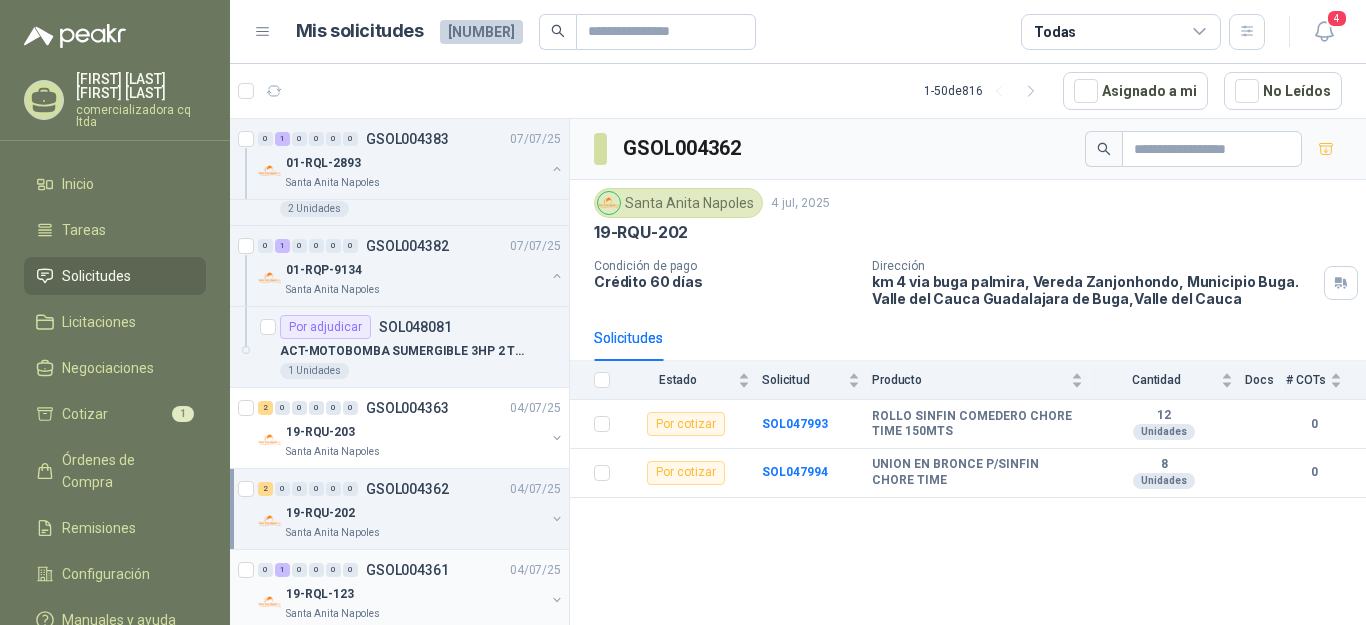 click on "19-RQL-123" at bounding box center (320, 594) 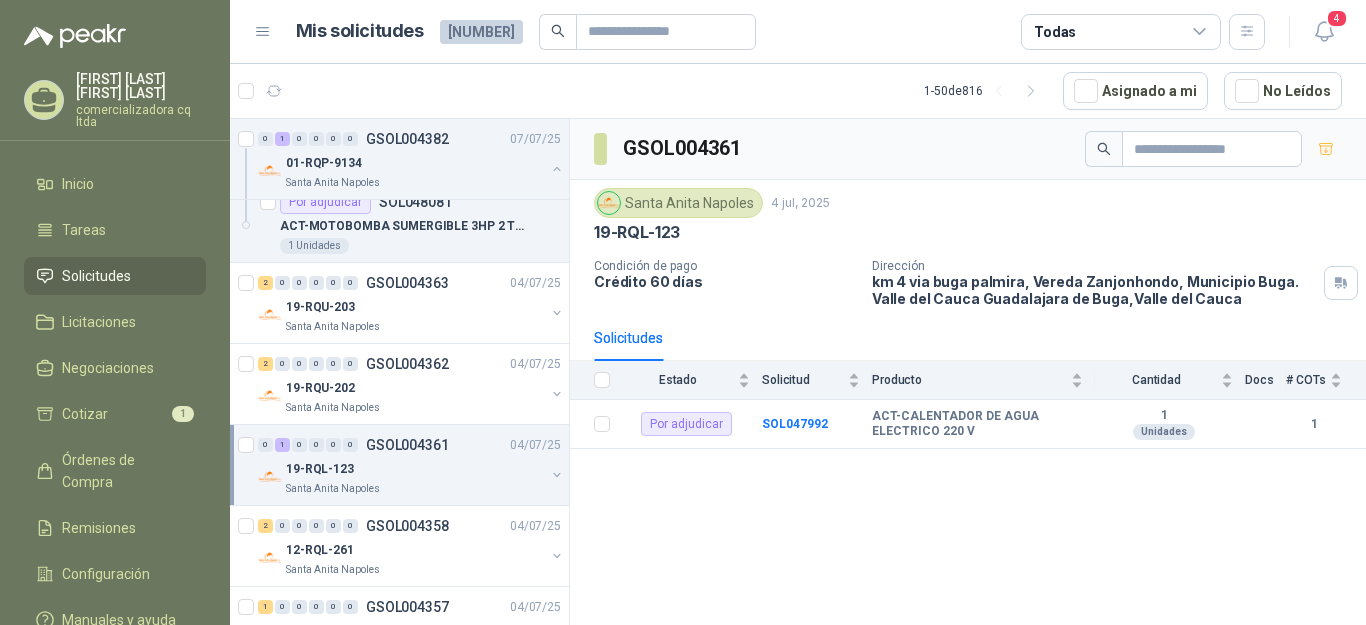 scroll, scrollTop: 723, scrollLeft: 0, axis: vertical 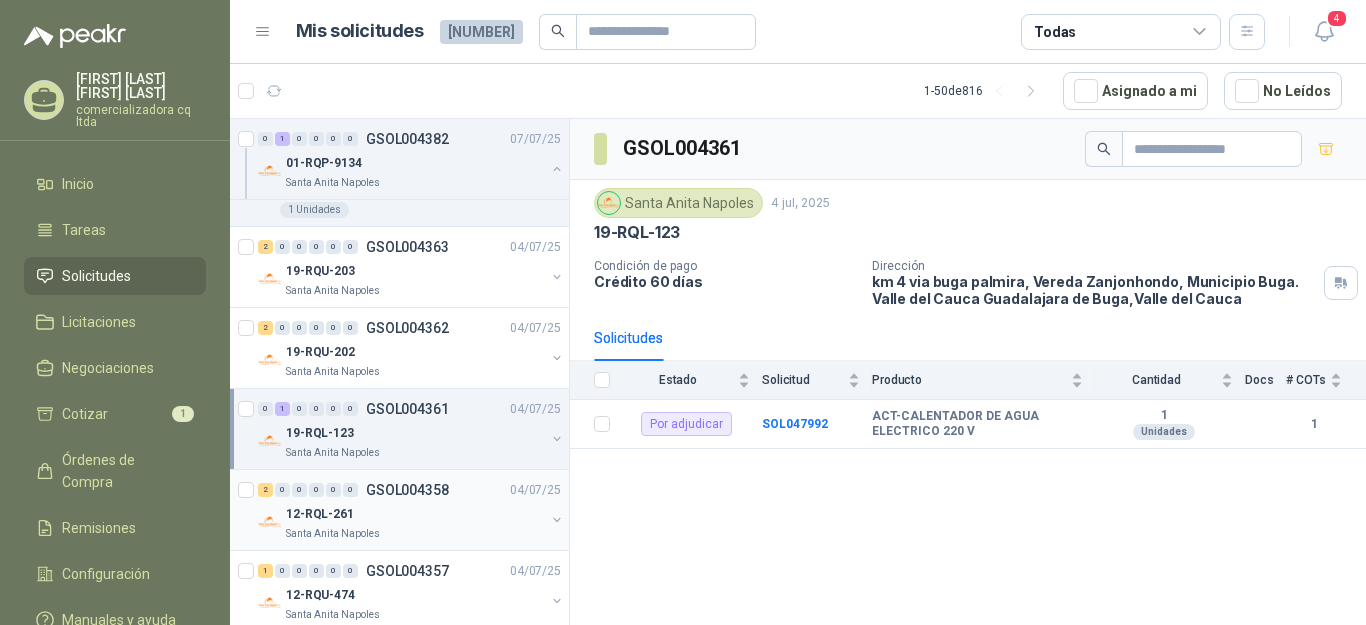click on "12-RQL-261" at bounding box center [320, 514] 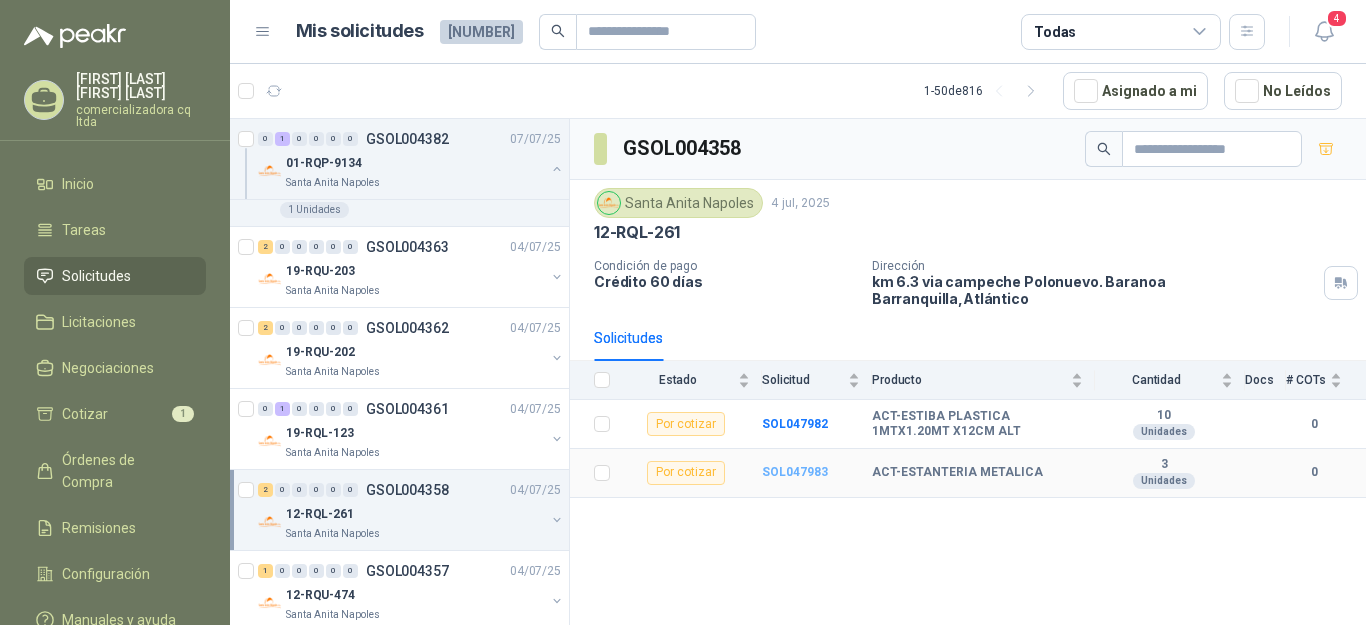 click on "SOL047983" at bounding box center [795, 472] 